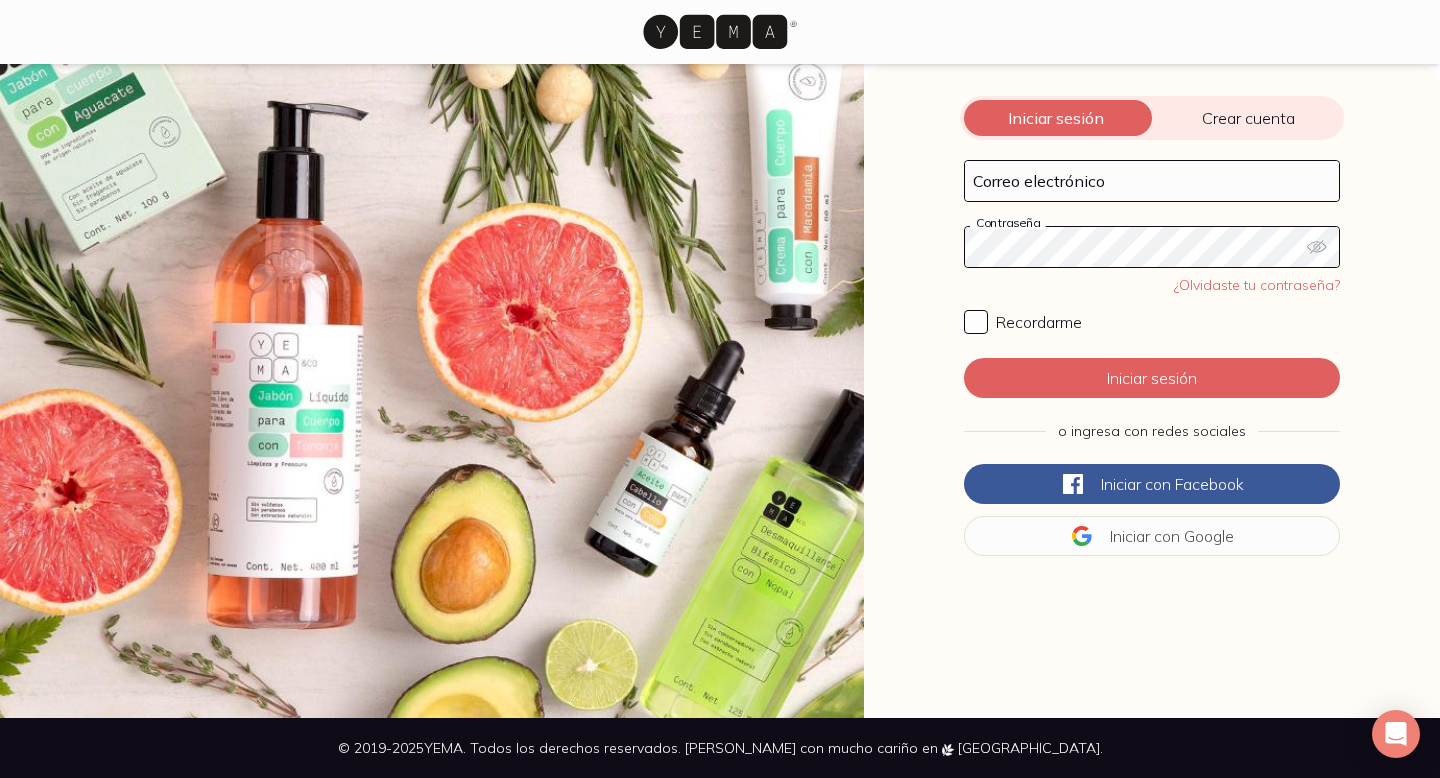 scroll, scrollTop: 0, scrollLeft: 0, axis: both 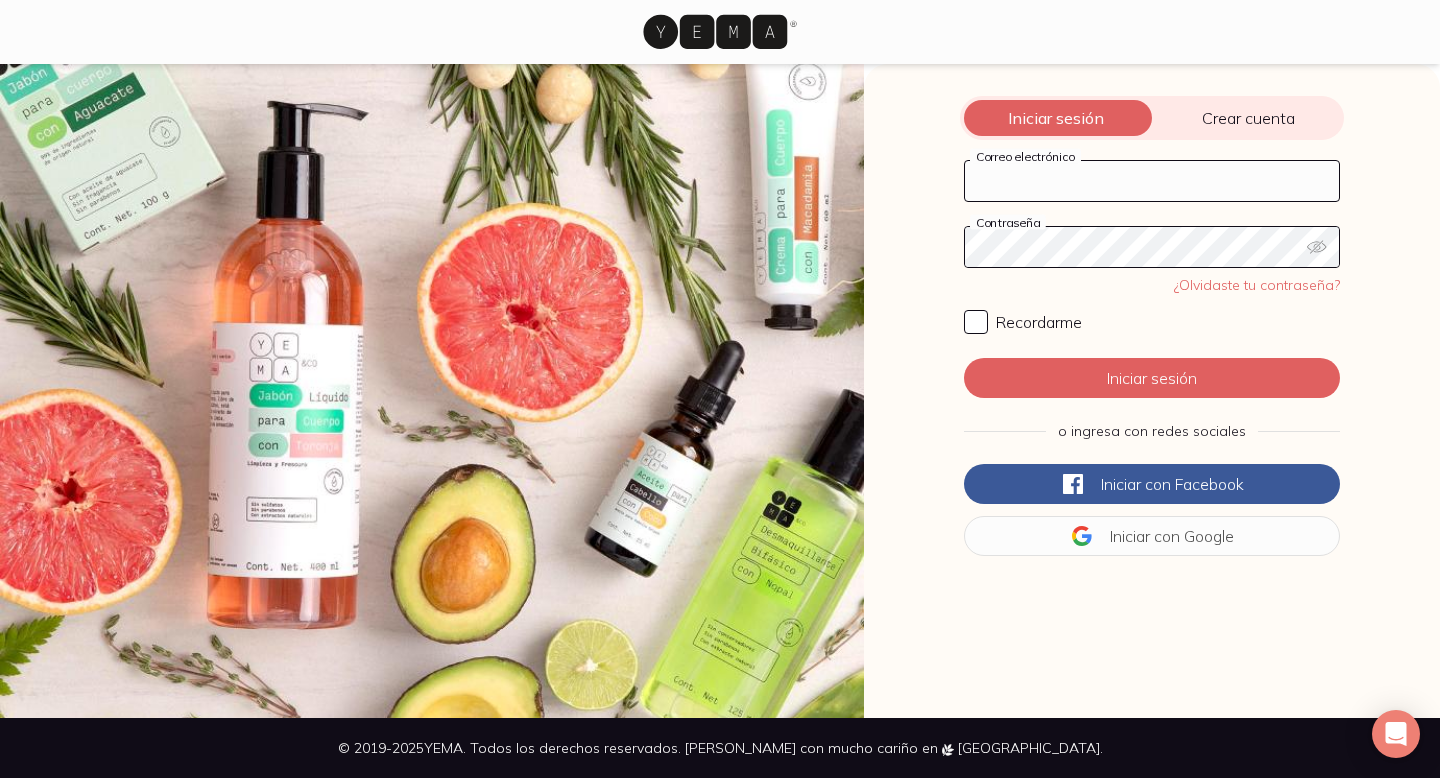 click on "Correo electrónico" at bounding box center (1152, 181) 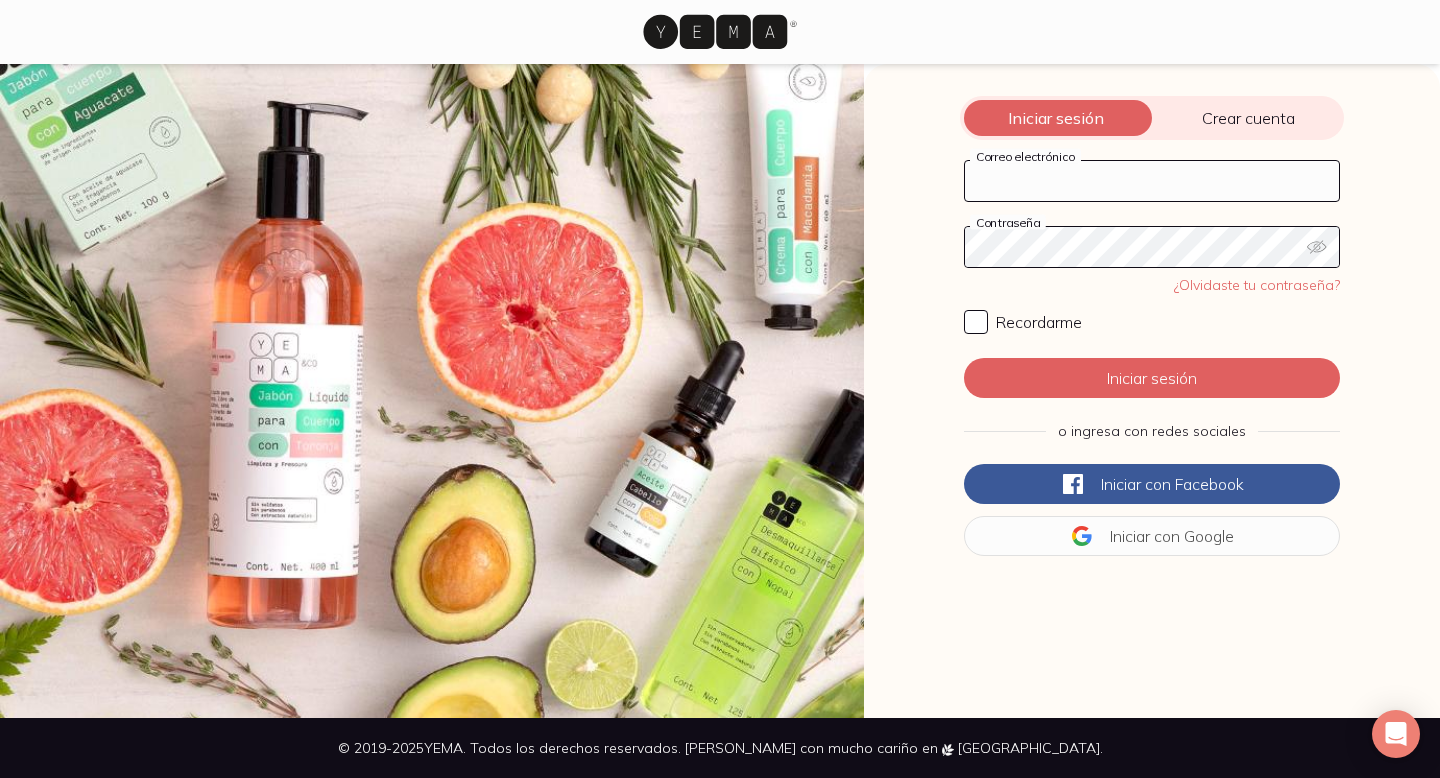 type on "[PERSON_NAME][EMAIL_ADDRESS][DOMAIN_NAME]" 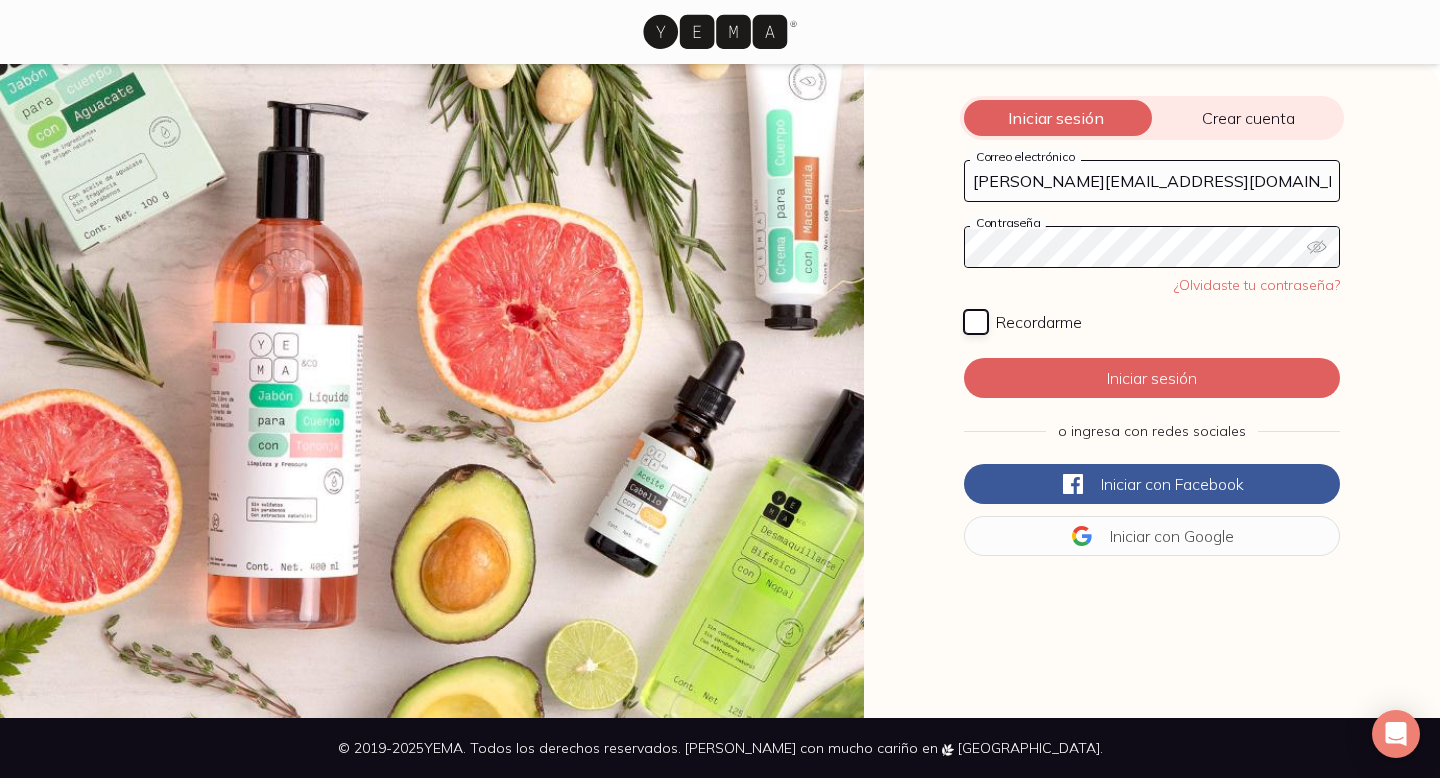 click on "Recordarme" at bounding box center [976, 322] 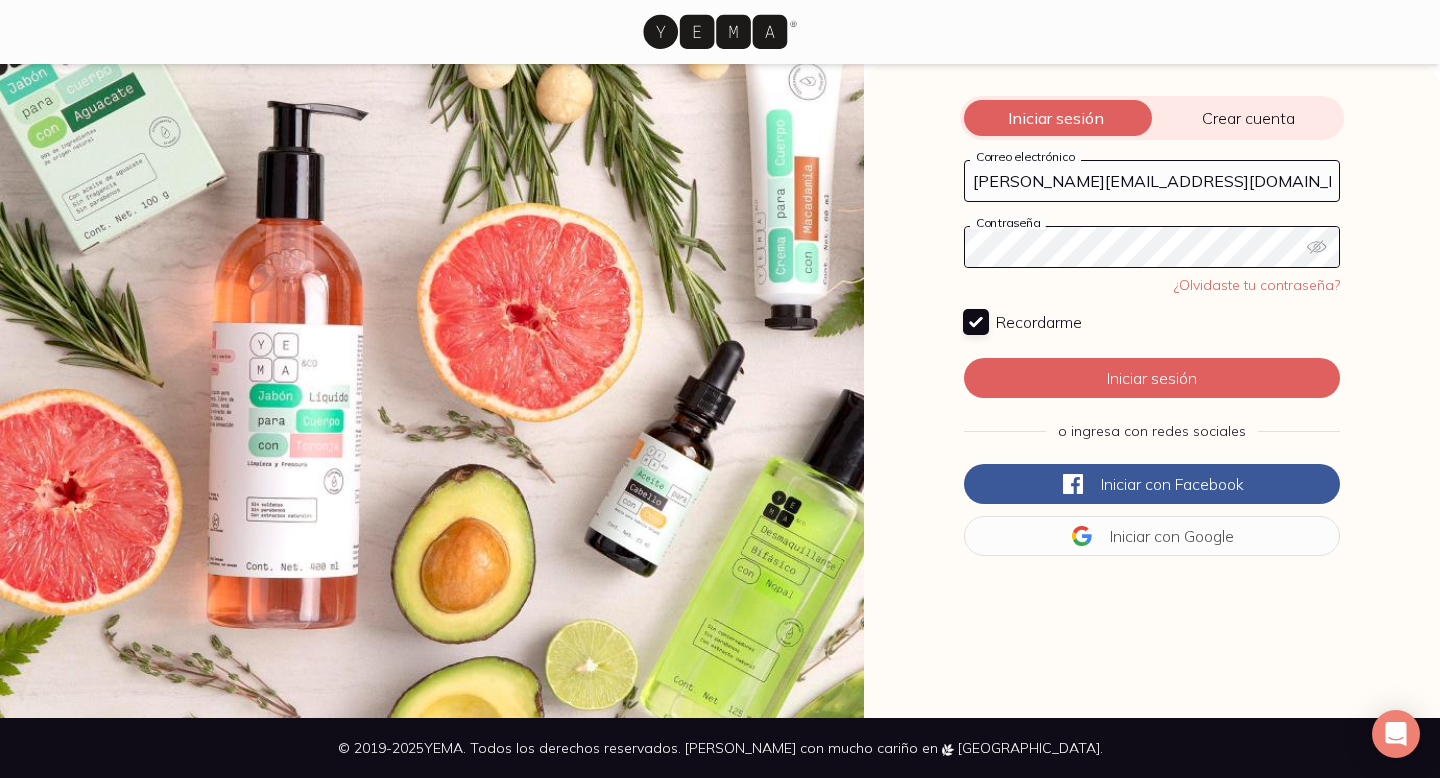 checkbox on "true" 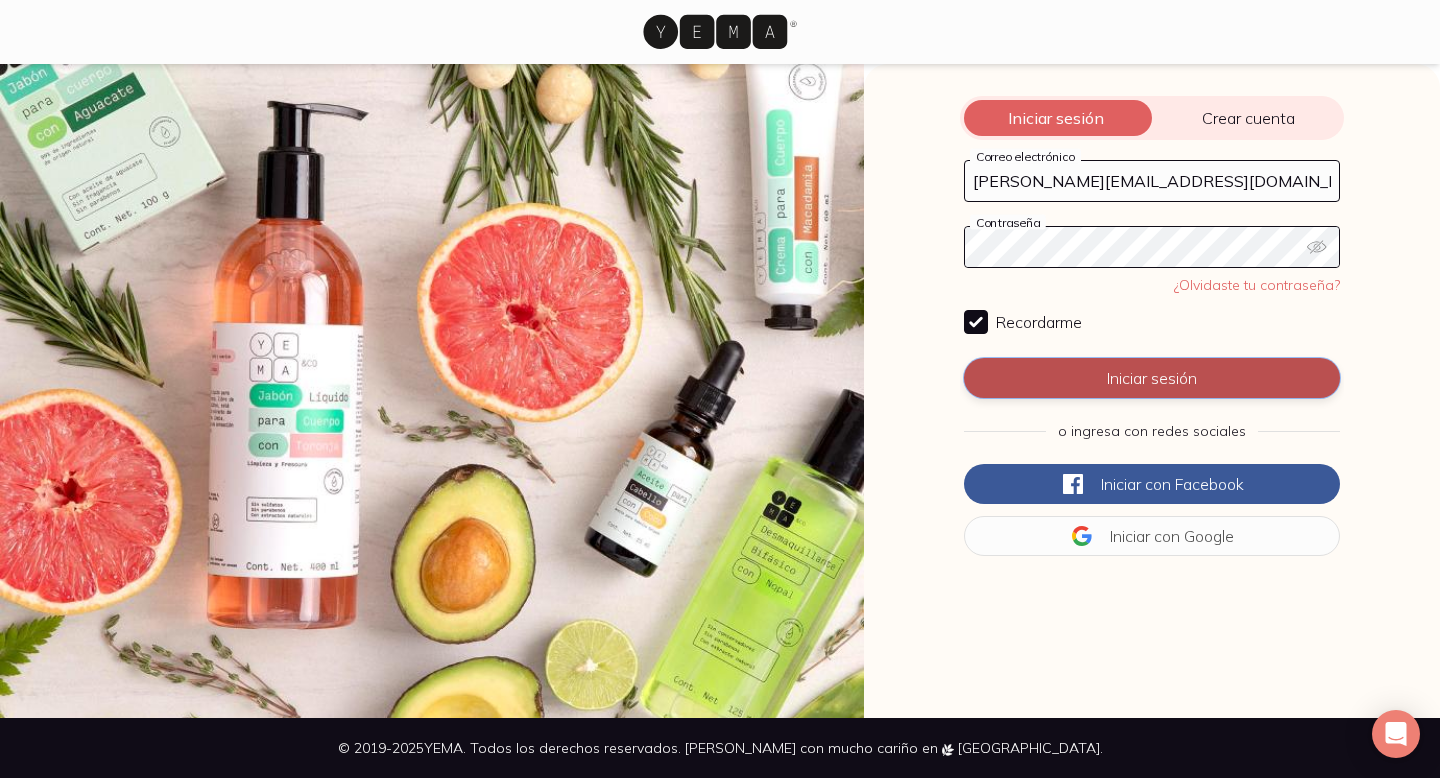 click on "Iniciar sesión" at bounding box center [1152, 378] 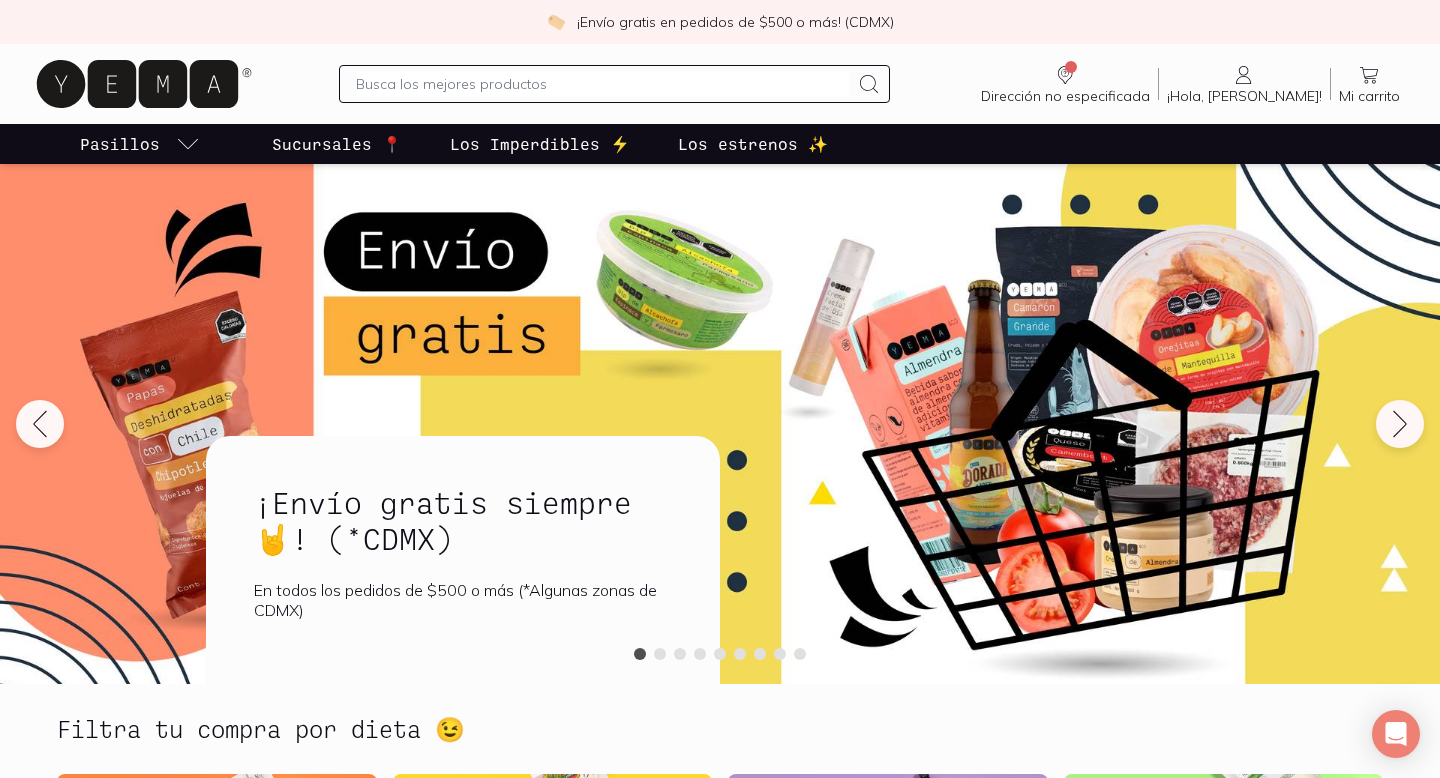 click at bounding box center [602, 84] 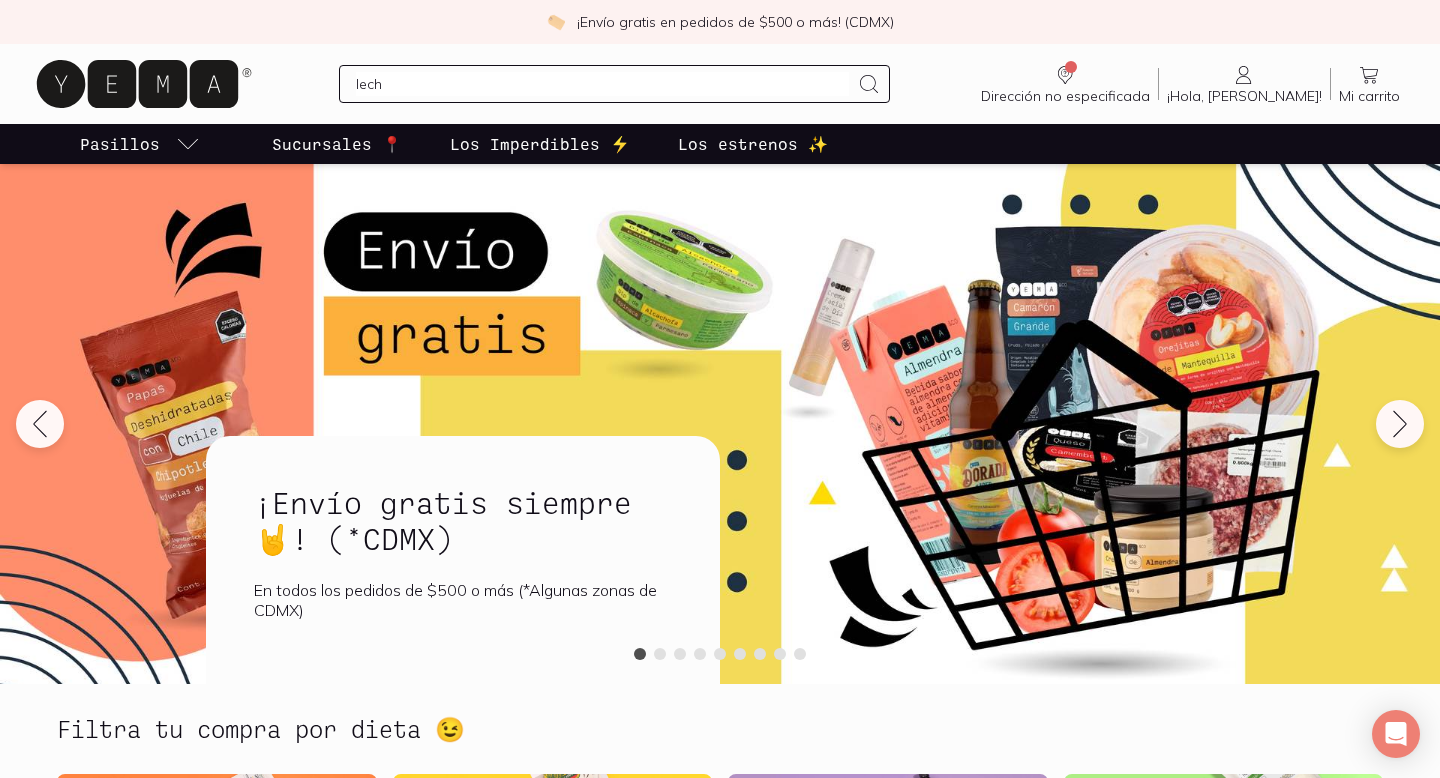 type on "leche" 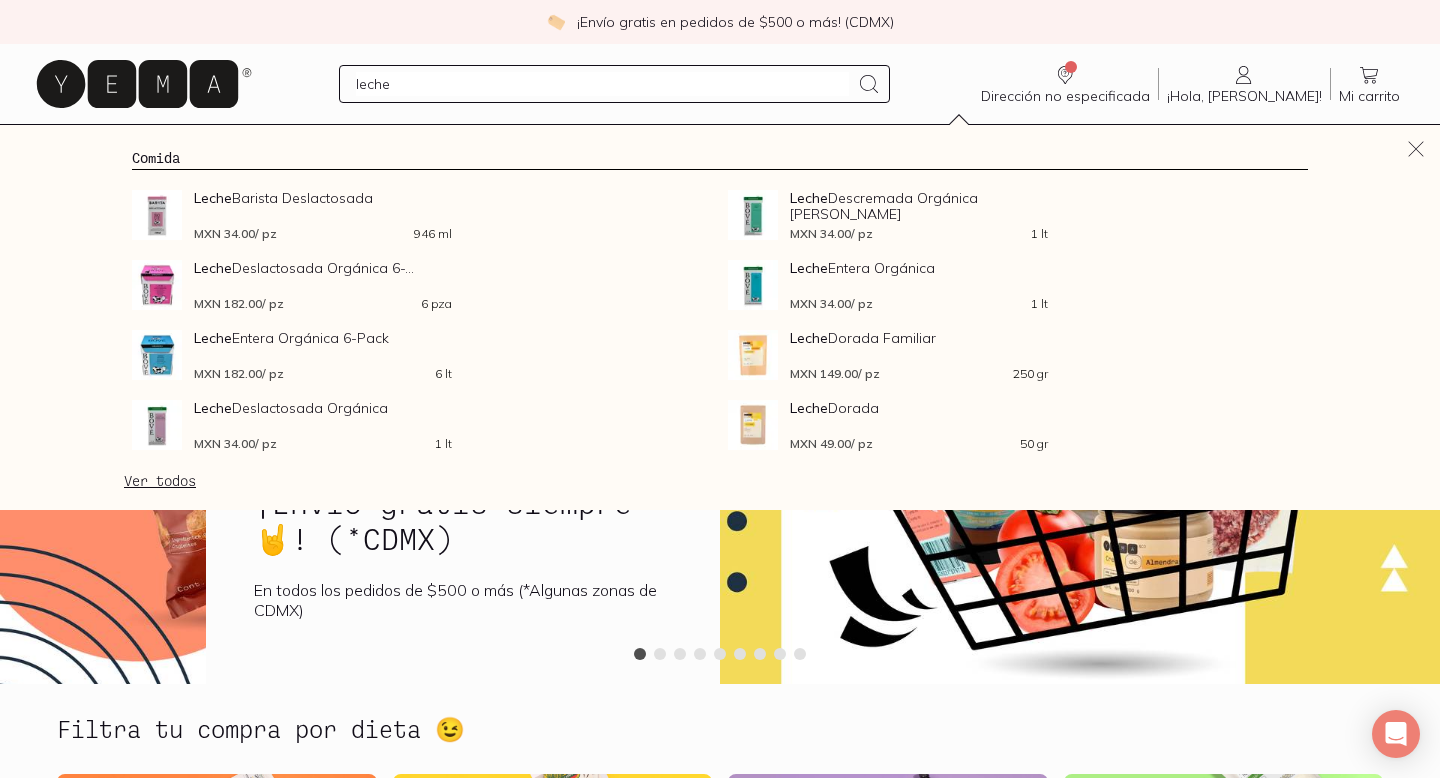 type 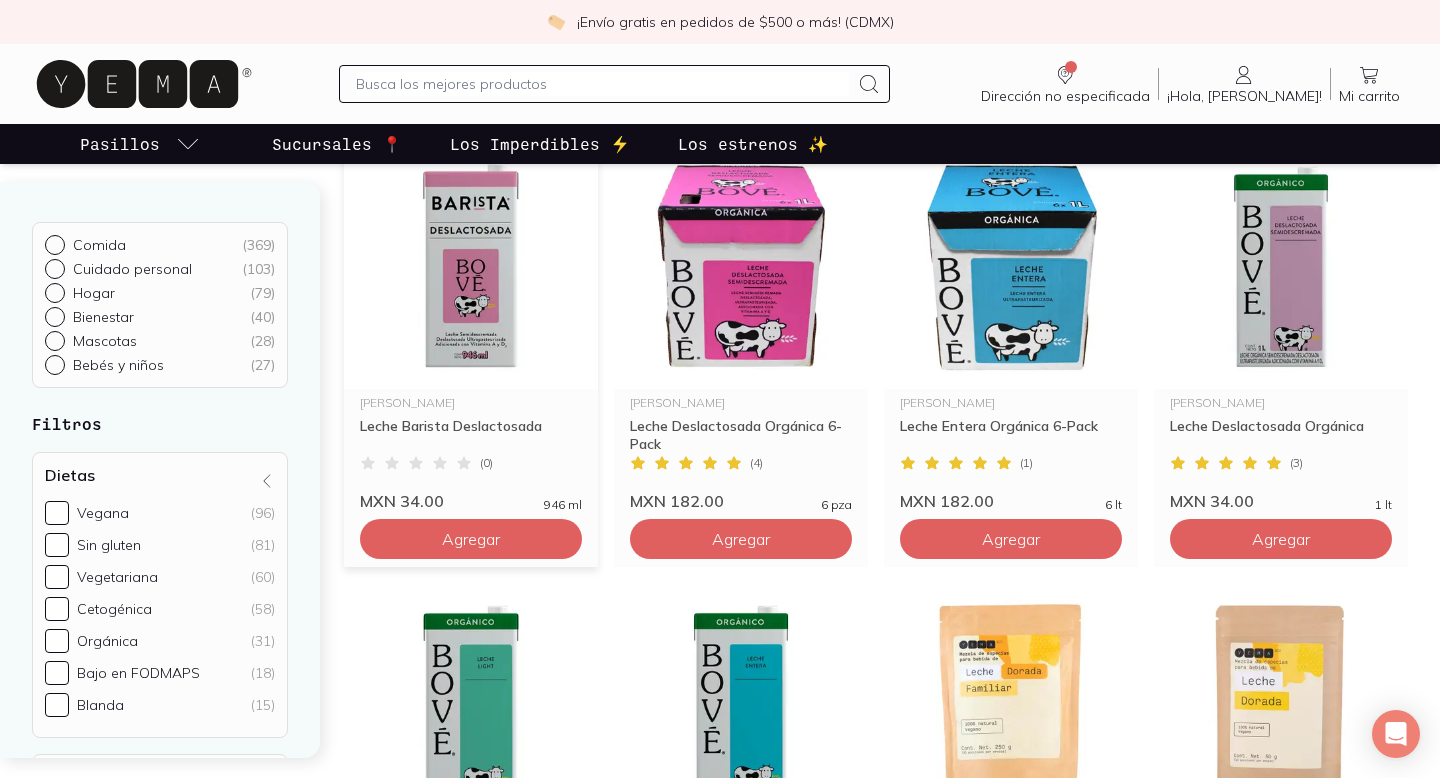 scroll, scrollTop: 247, scrollLeft: 0, axis: vertical 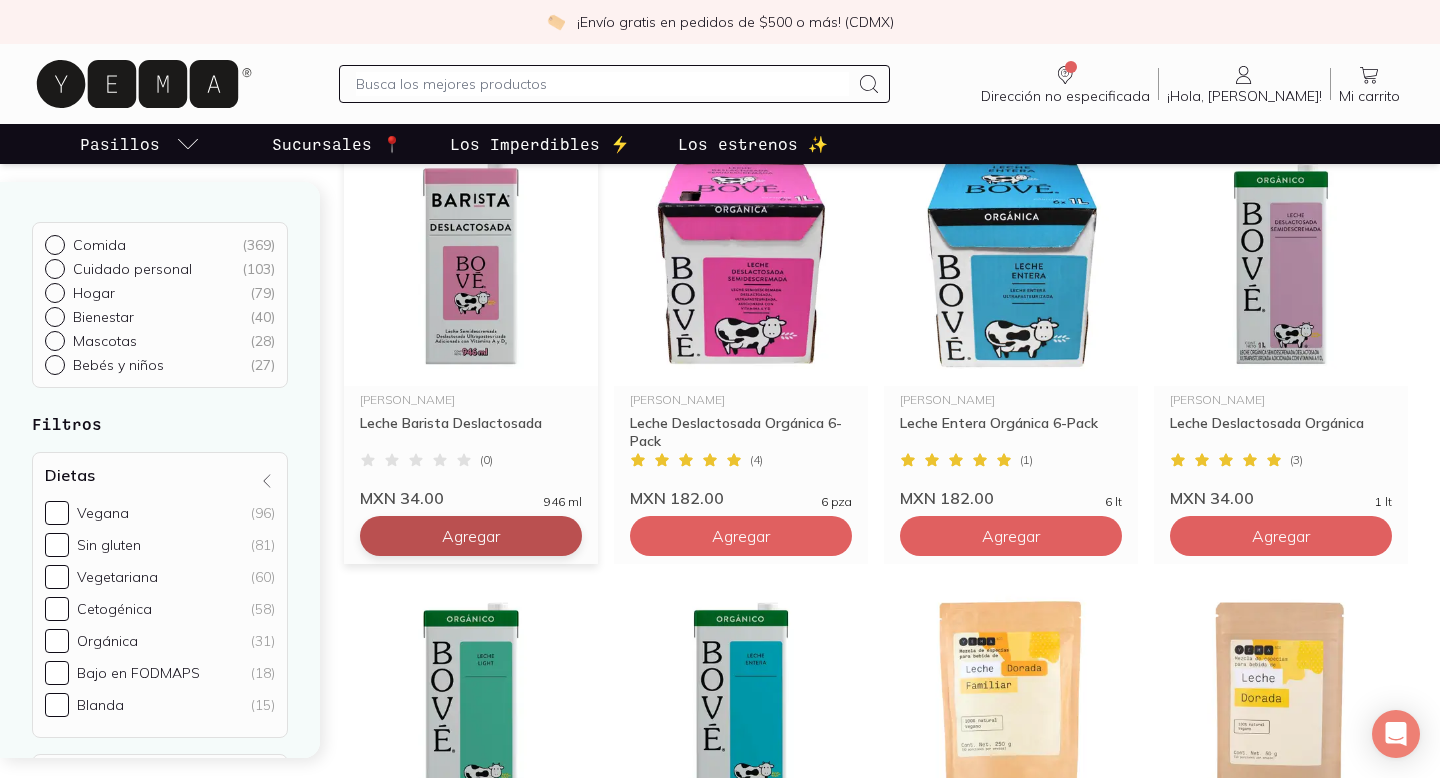 click on "Agregar" at bounding box center [471, 536] 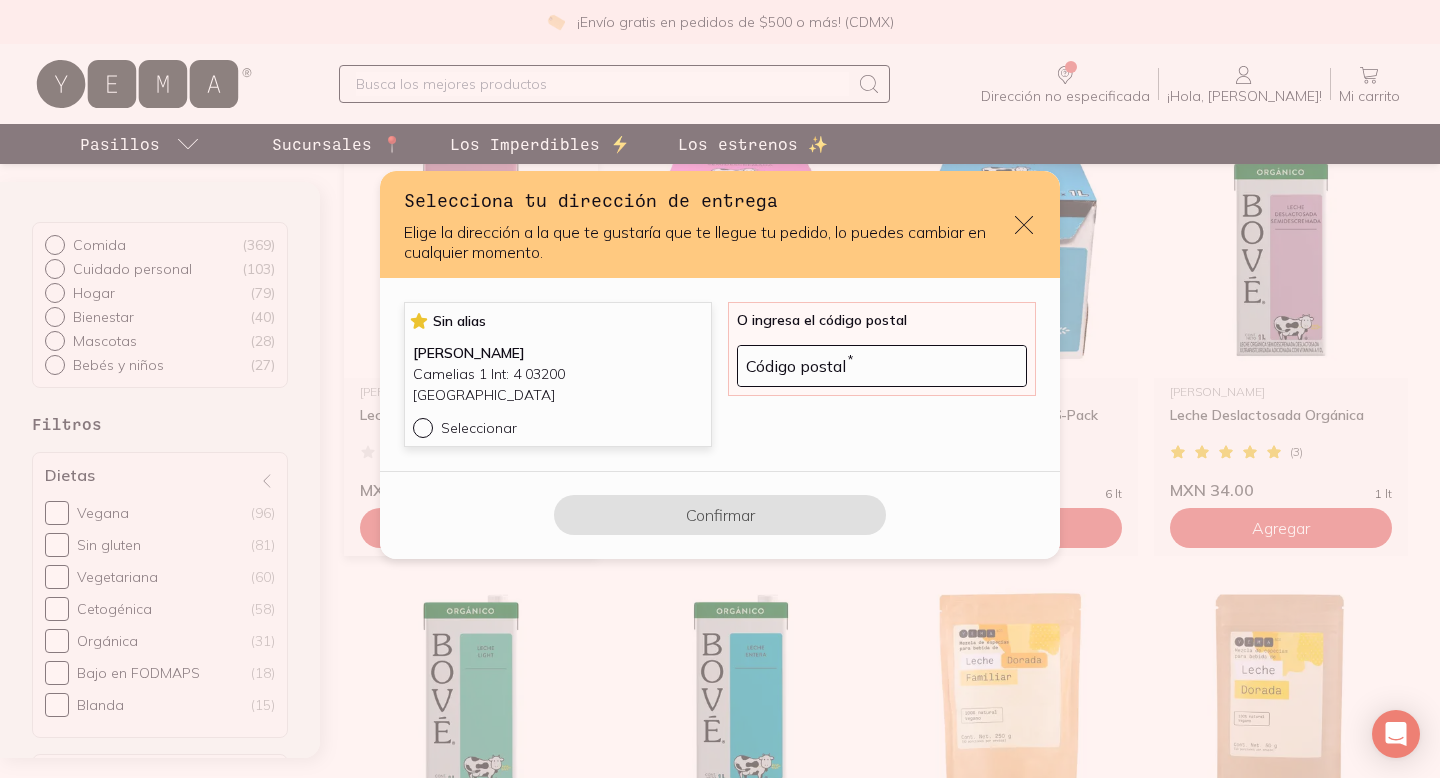 click on "Seleccionar" at bounding box center (421, 426) 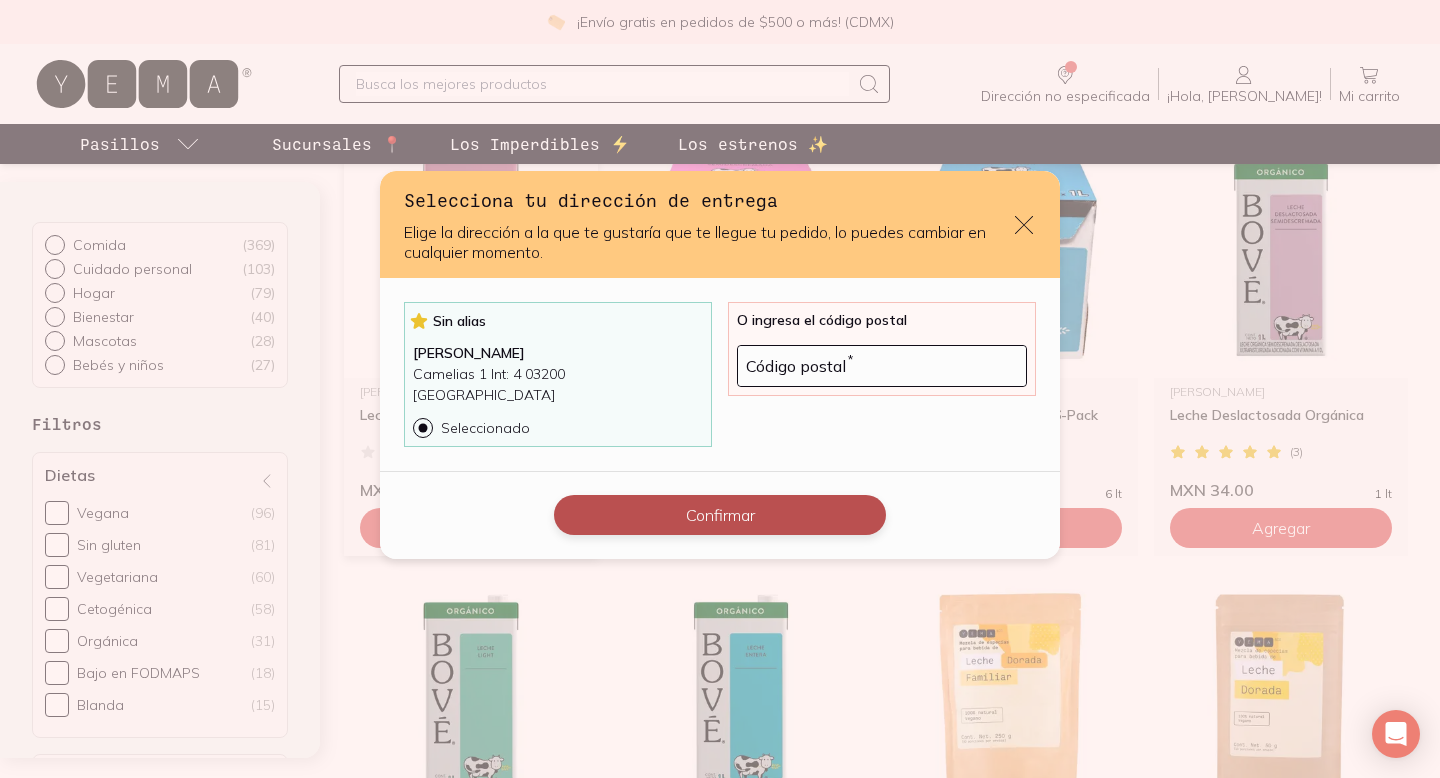 click on "Confirmar" at bounding box center (720, 515) 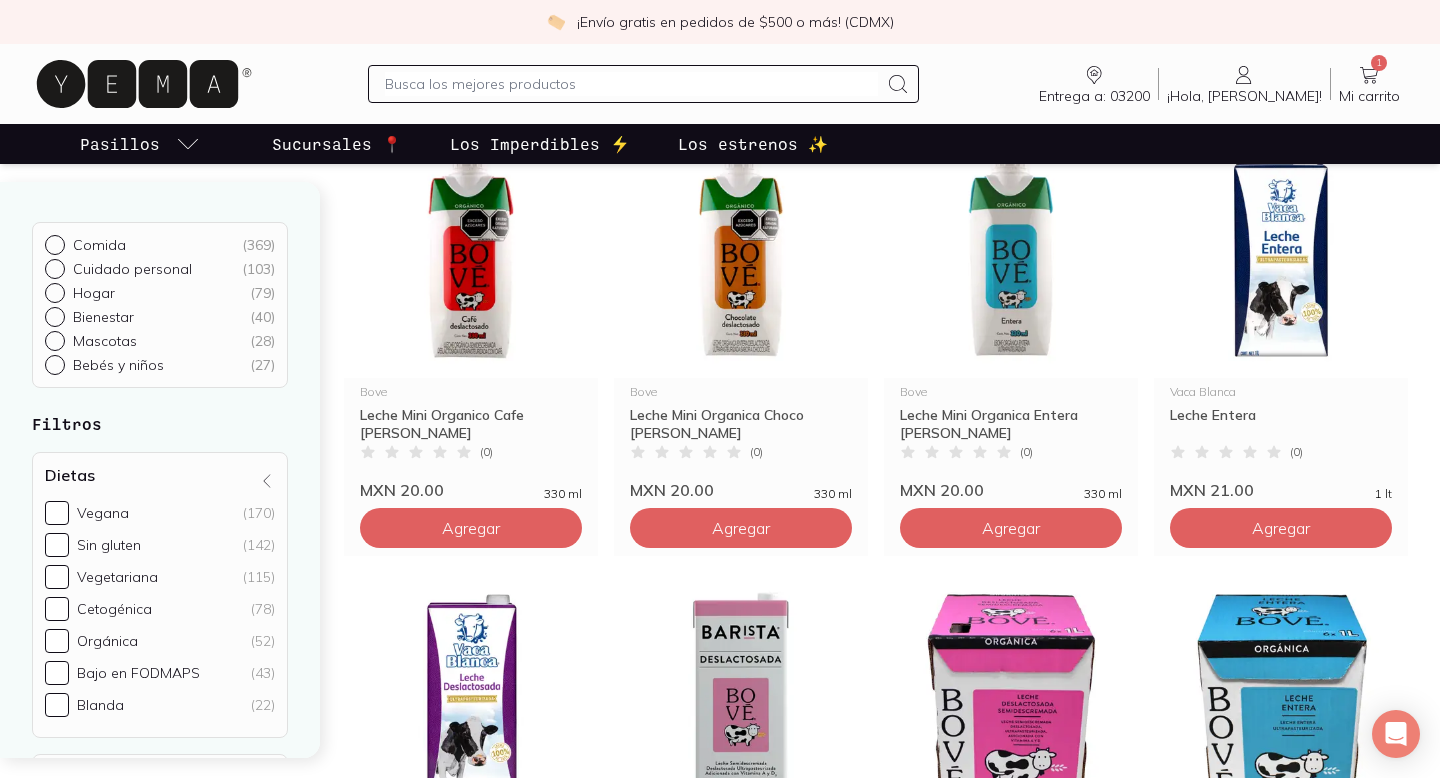 click at bounding box center [631, 84] 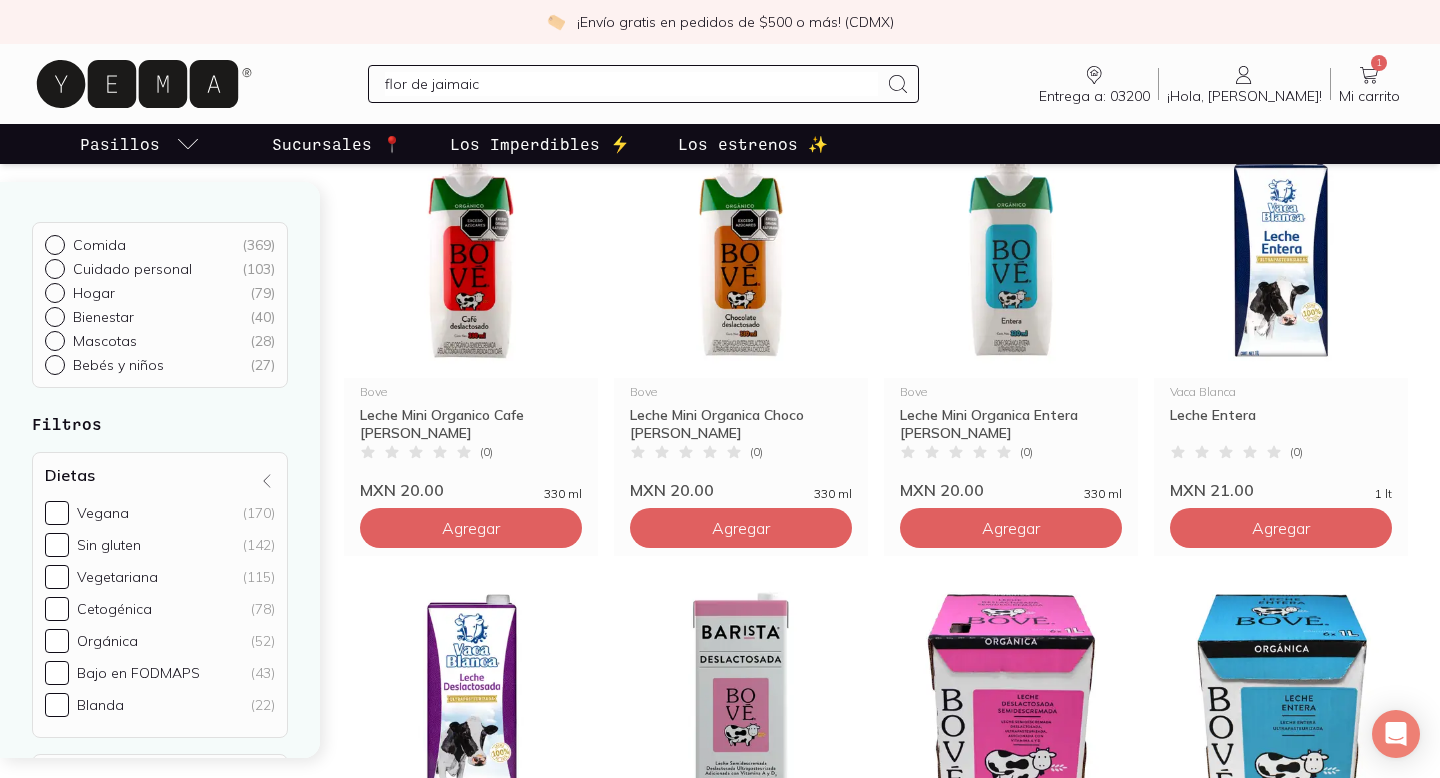 type on "flor de jaimaica" 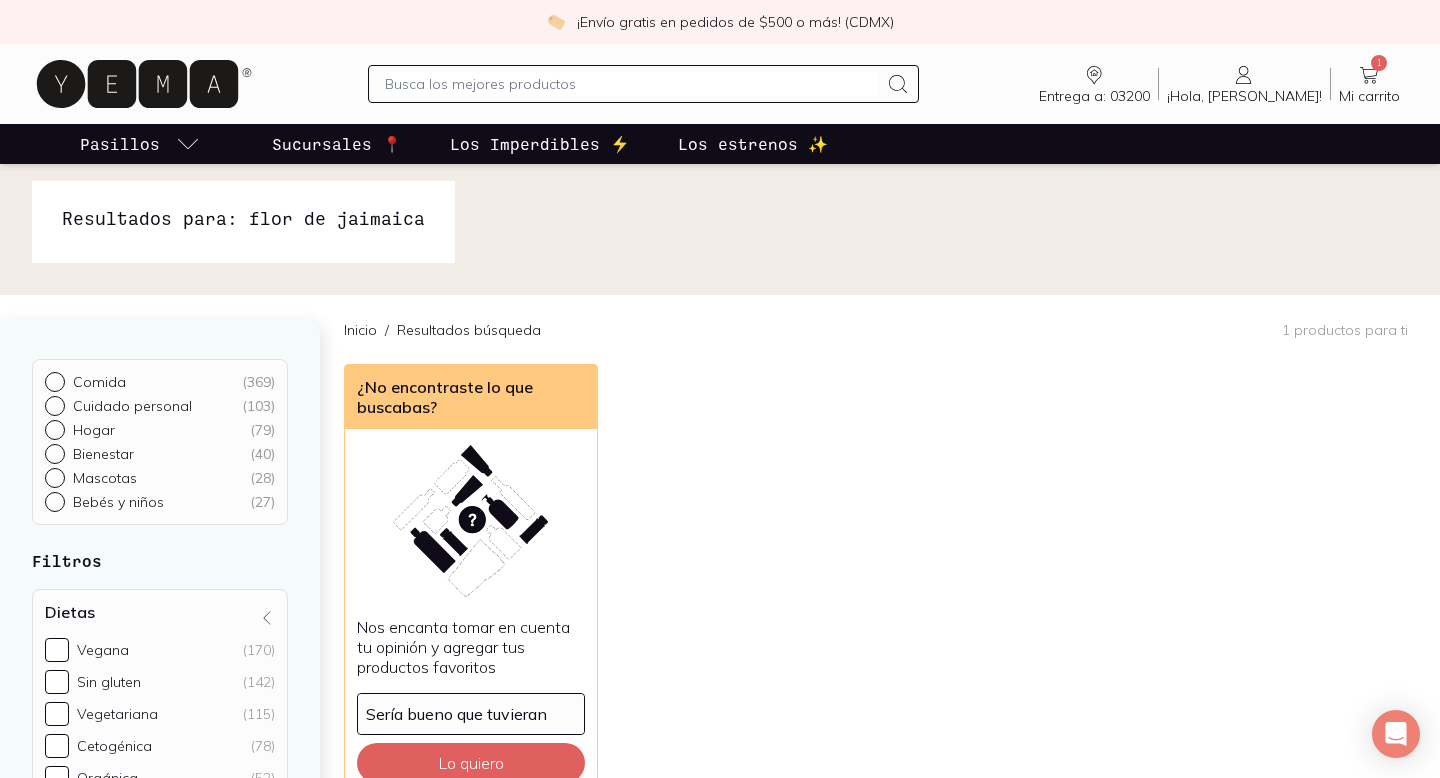 scroll, scrollTop: 0, scrollLeft: 0, axis: both 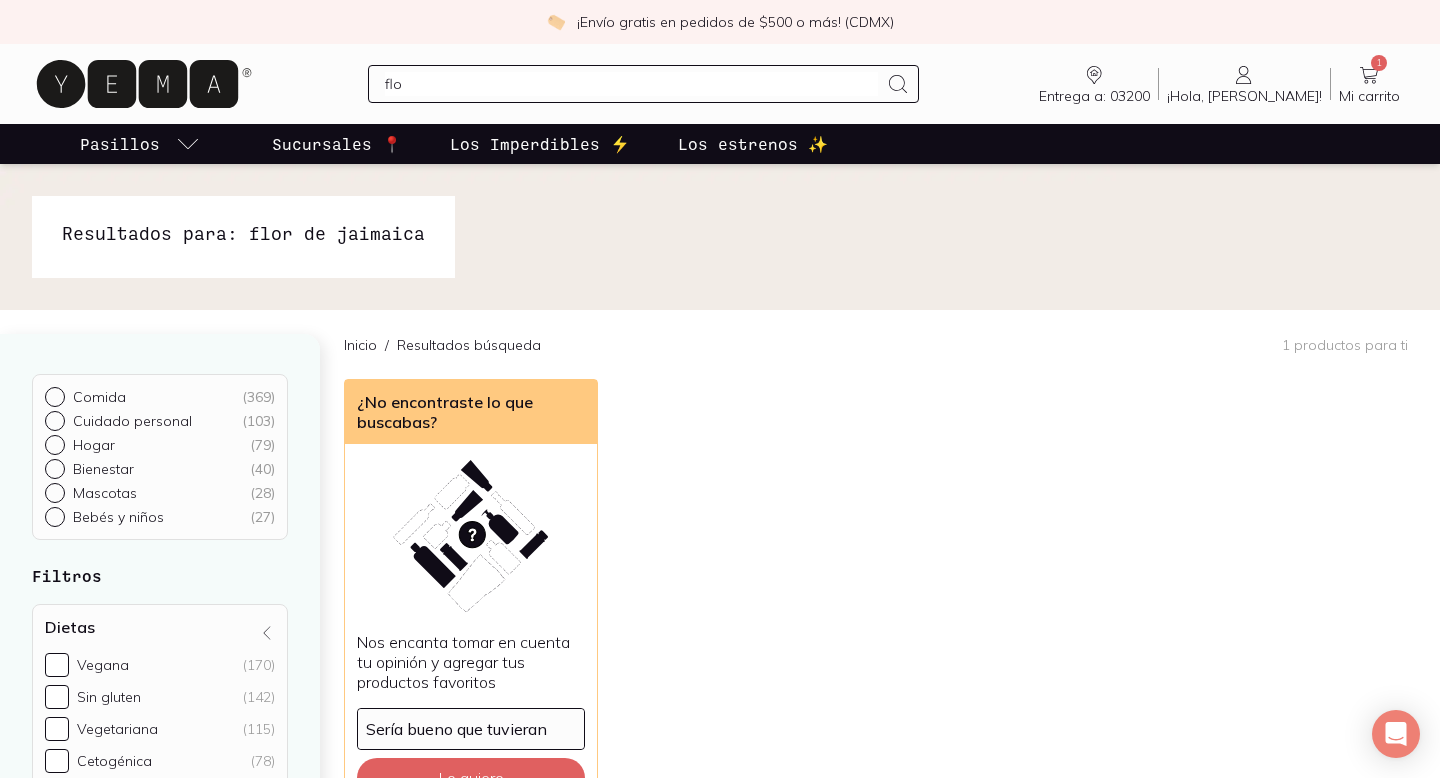 type on "flor" 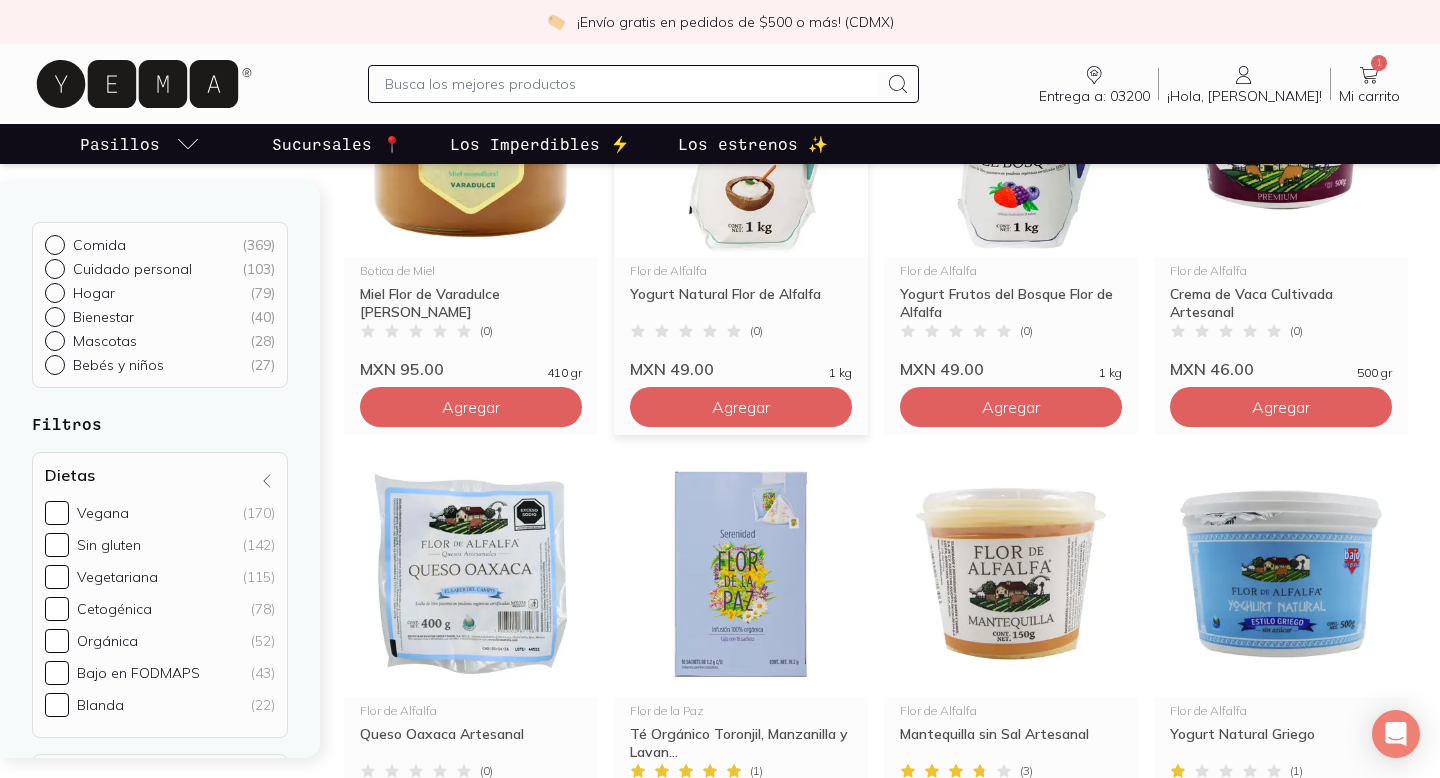 scroll, scrollTop: 338, scrollLeft: 0, axis: vertical 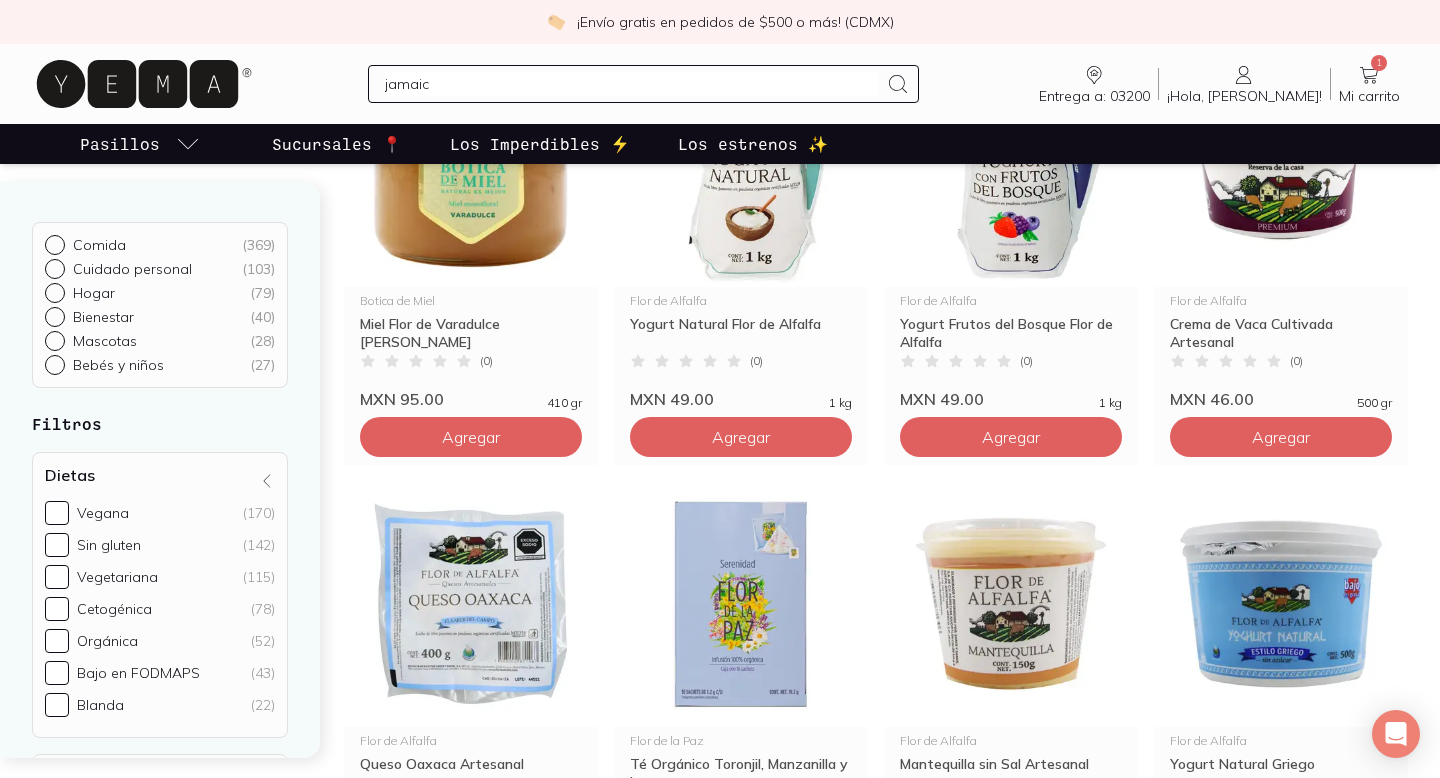 type on "[GEOGRAPHIC_DATA]" 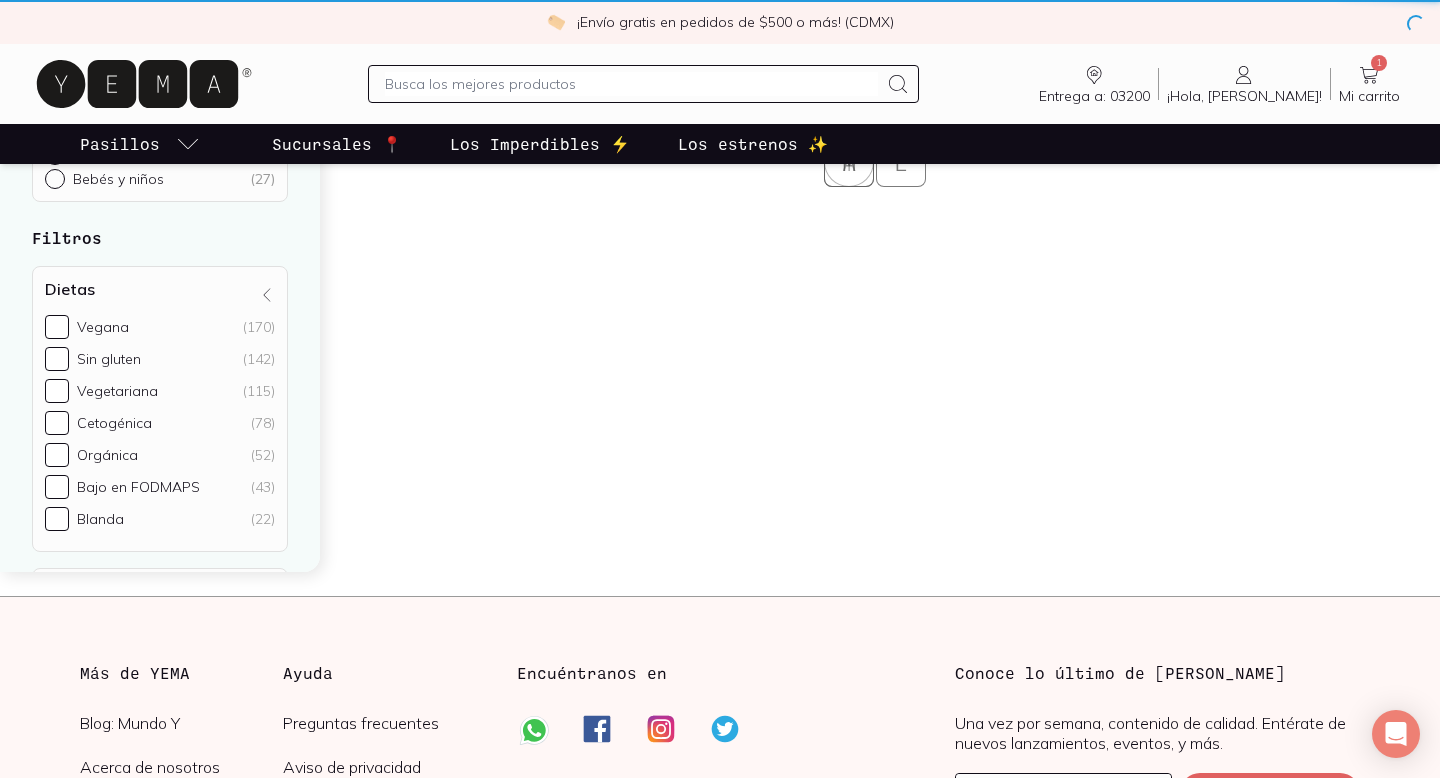 scroll, scrollTop: 0, scrollLeft: 0, axis: both 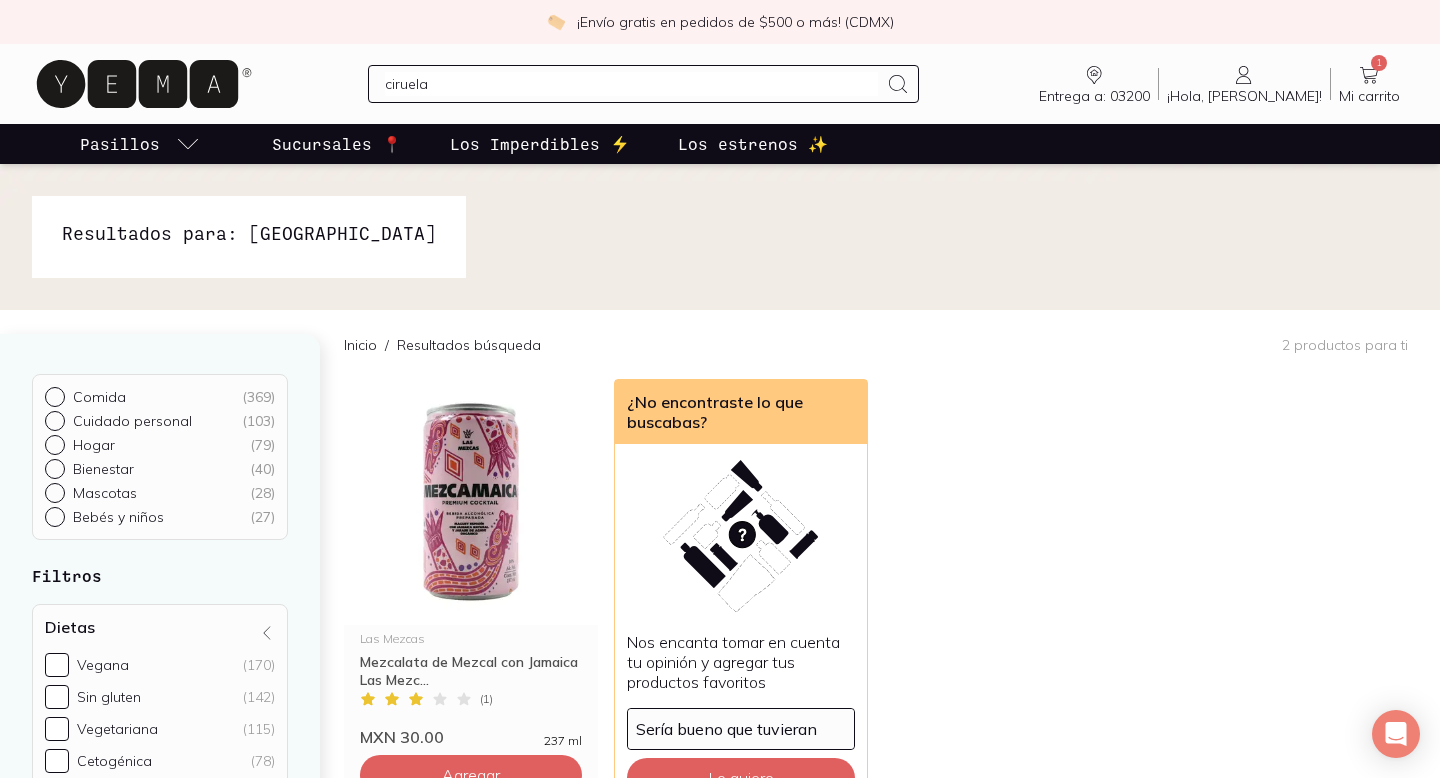 type on "ciruelas" 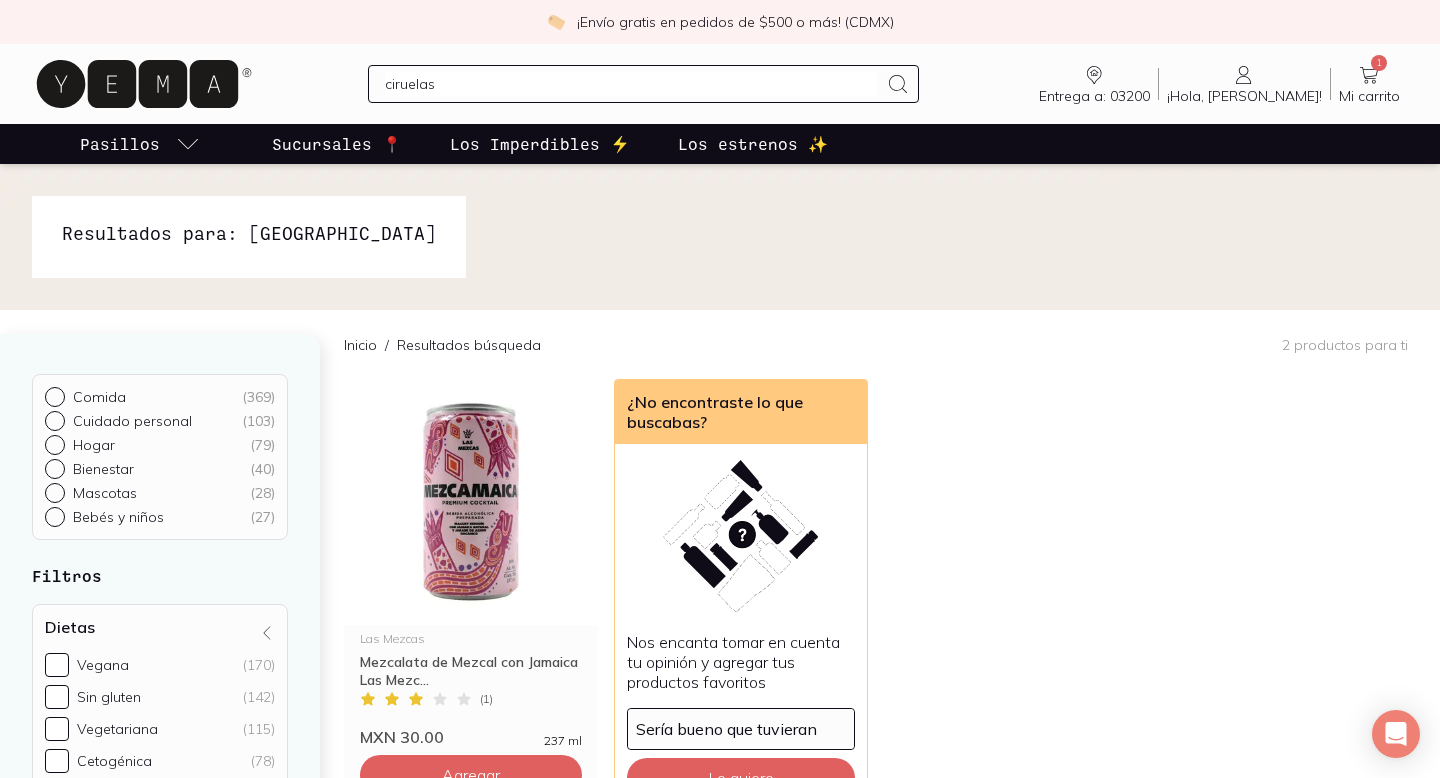 type 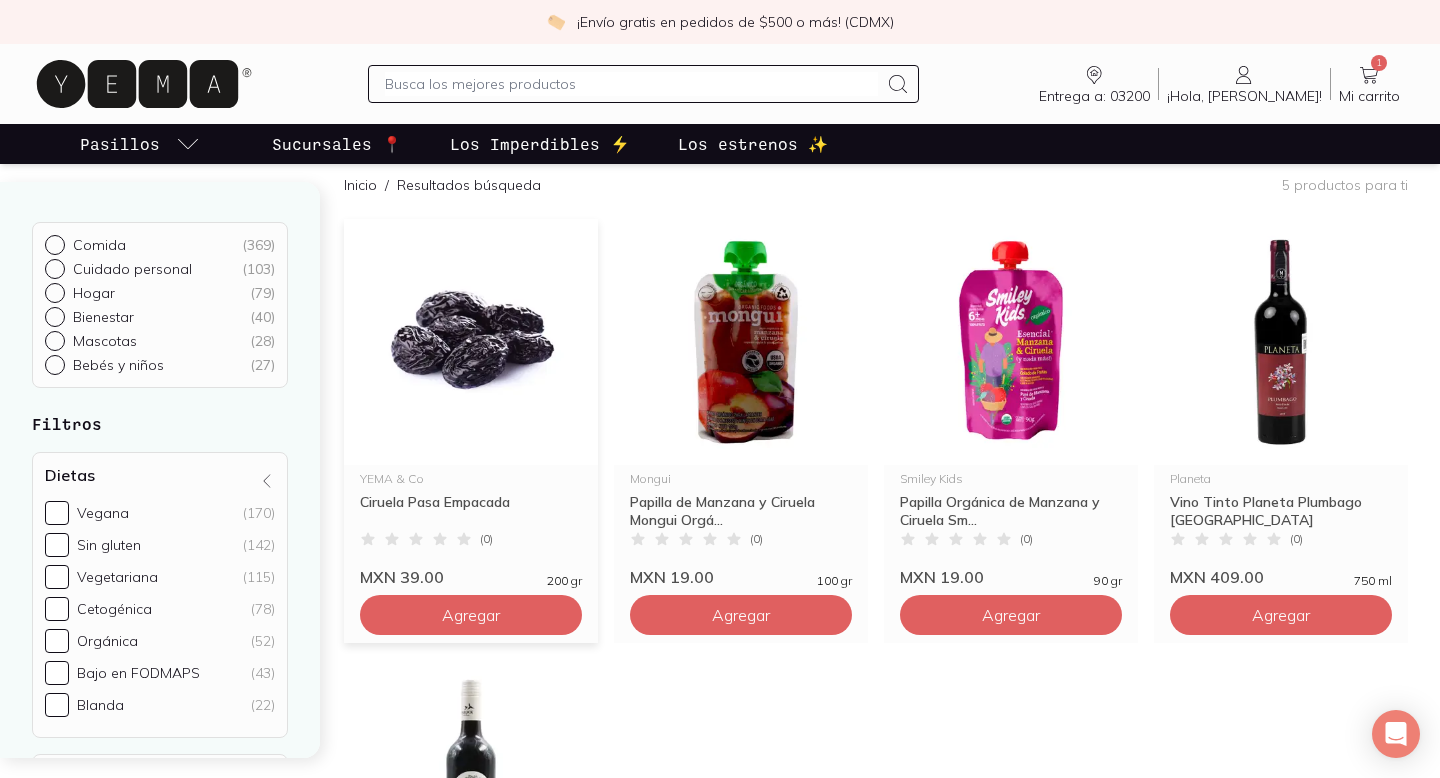 scroll, scrollTop: 163, scrollLeft: 0, axis: vertical 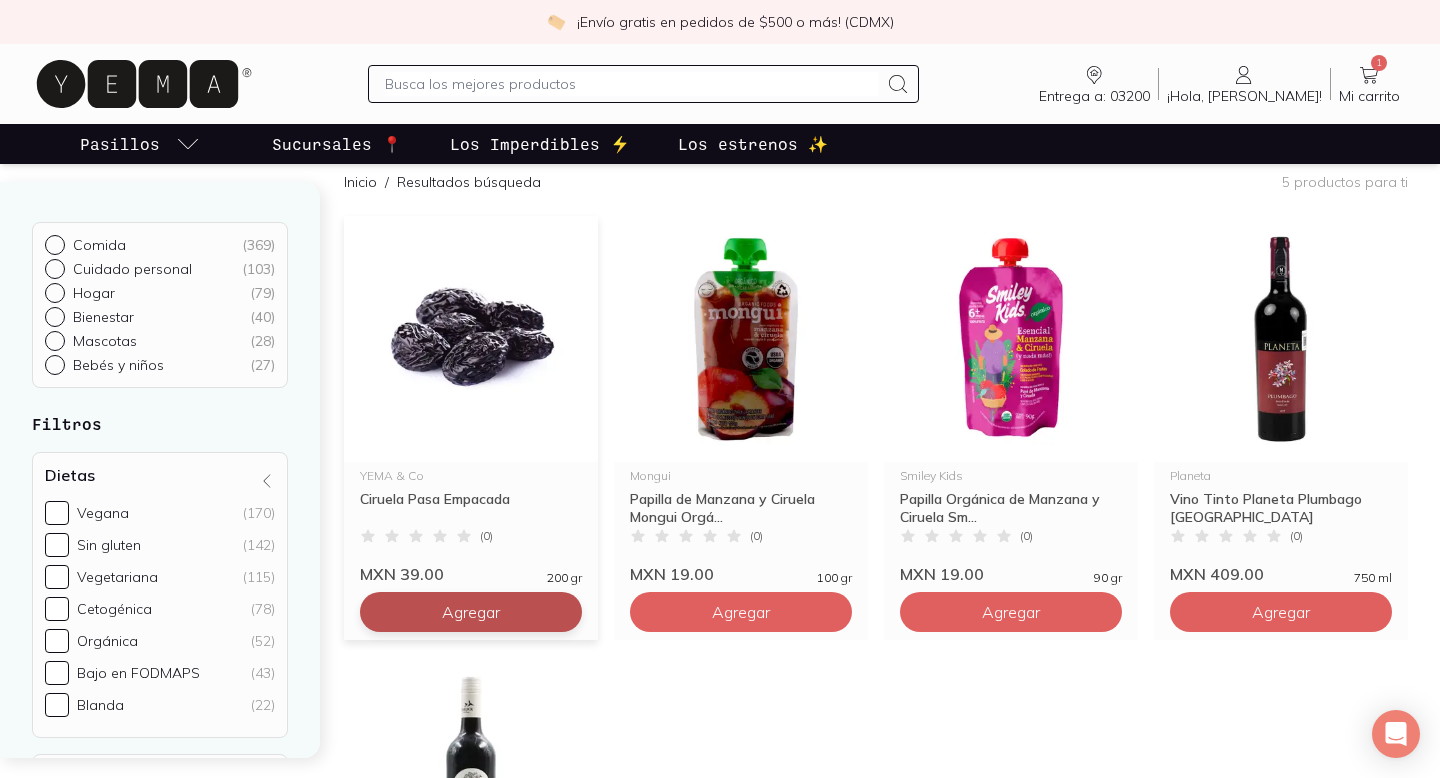 click on "Agregar" at bounding box center [471, 612] 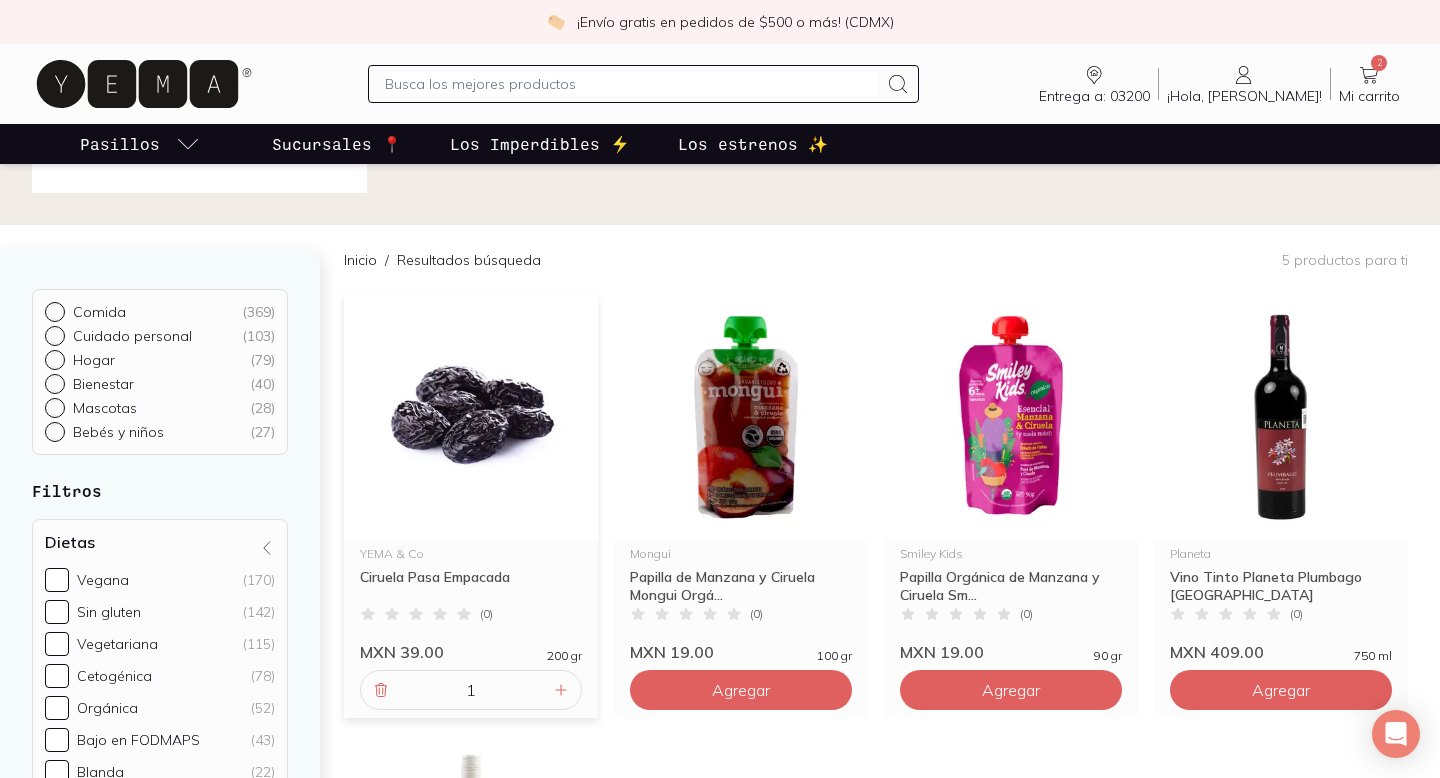 scroll, scrollTop: 0, scrollLeft: 0, axis: both 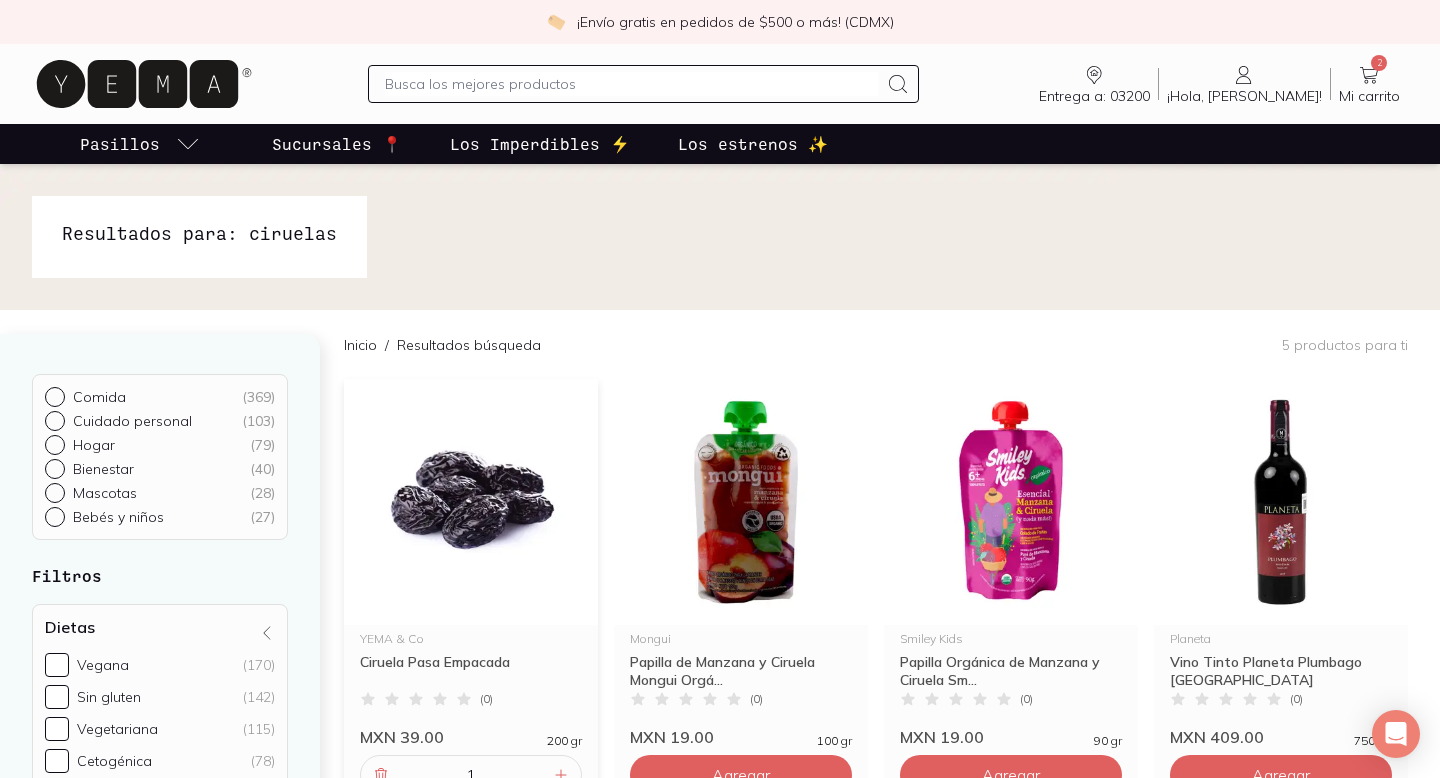 click on "Sucursales 📍" at bounding box center [337, 144] 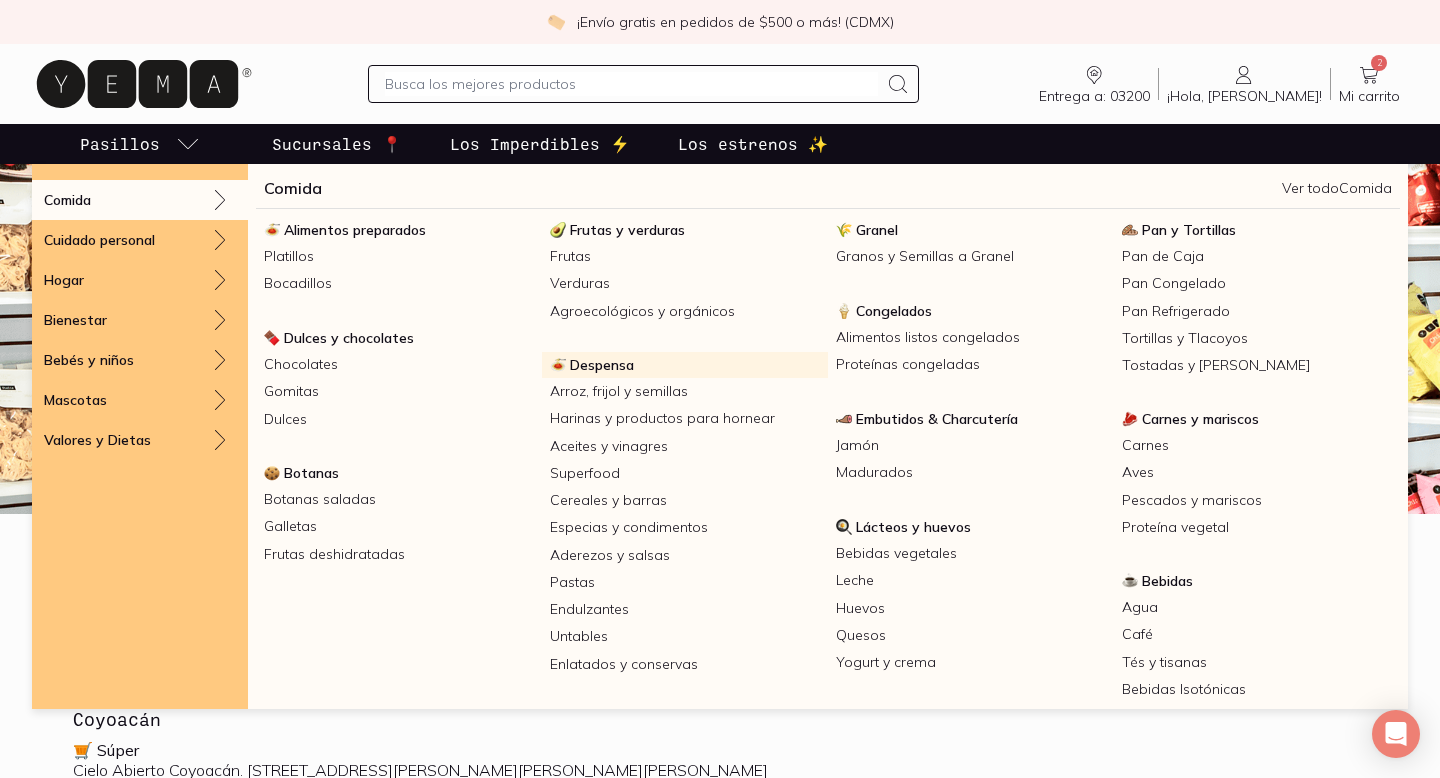 click on "Despensa" at bounding box center (602, 365) 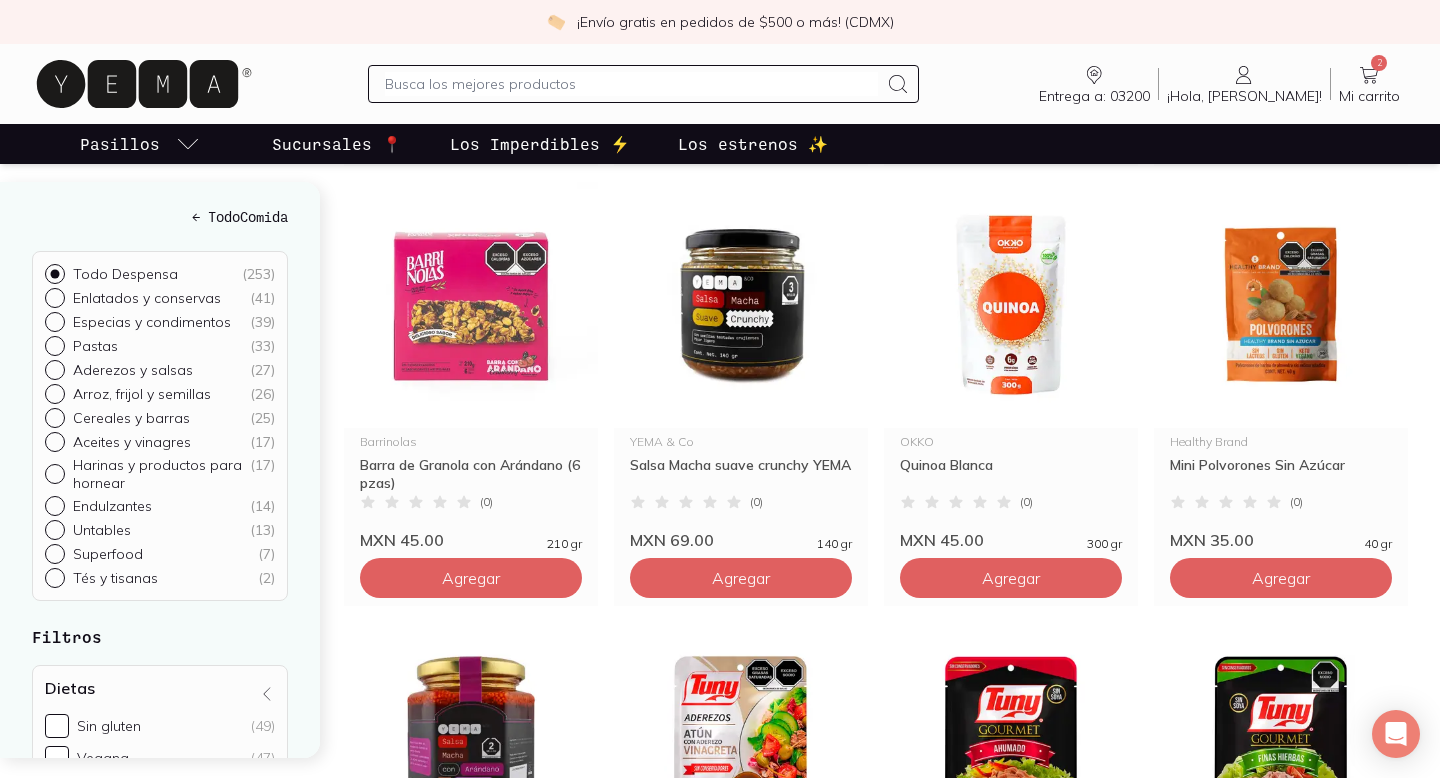 scroll, scrollTop: 696, scrollLeft: 0, axis: vertical 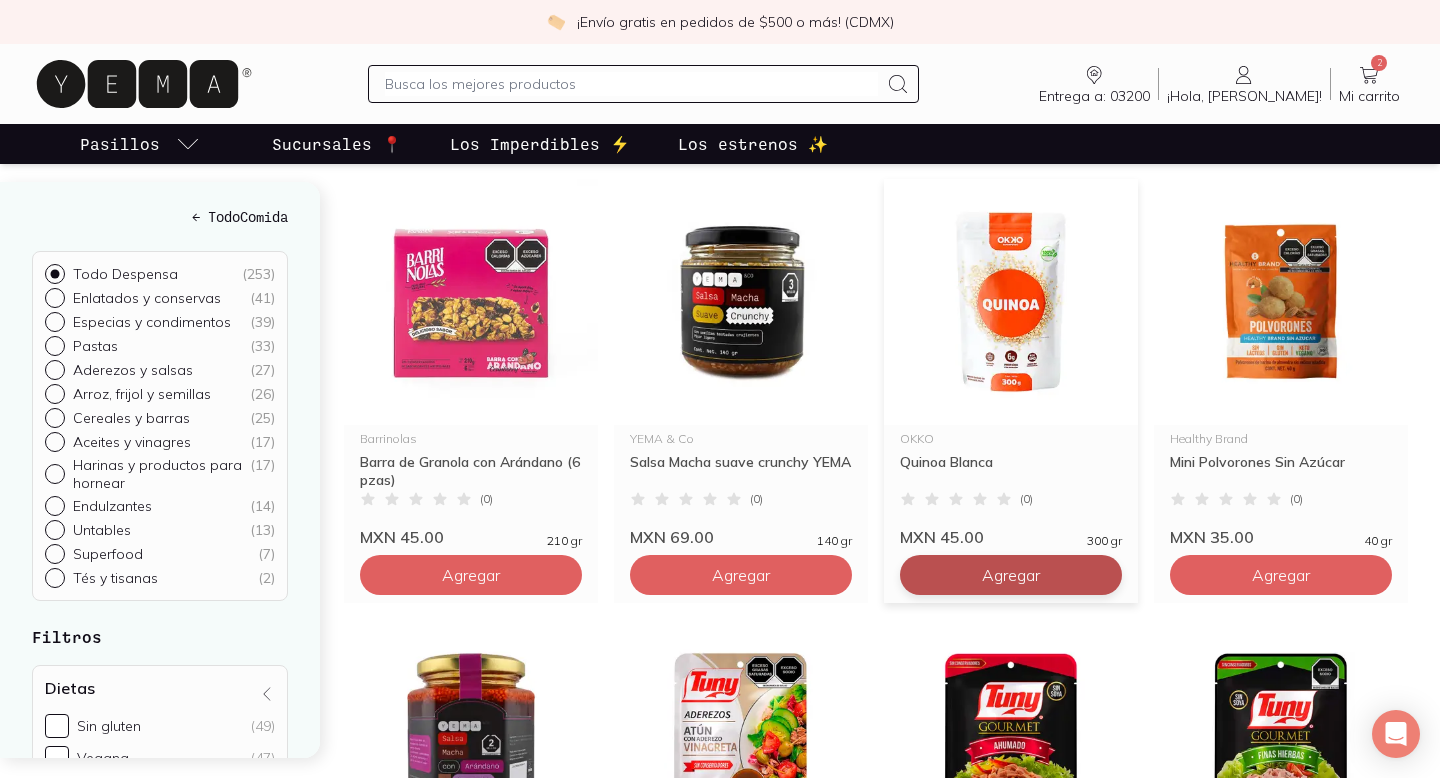 click on "Agregar" at bounding box center [471, 135] 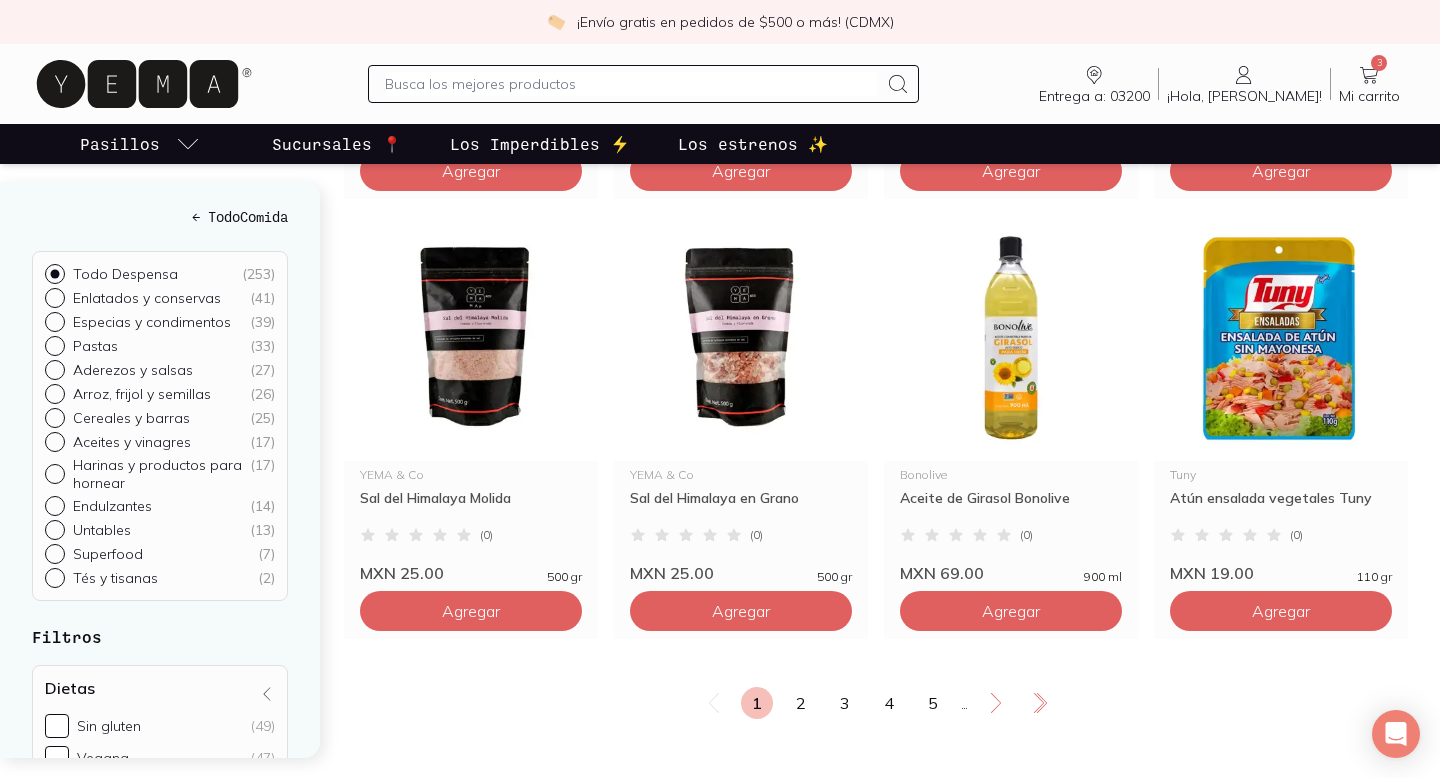scroll, scrollTop: 3319, scrollLeft: 0, axis: vertical 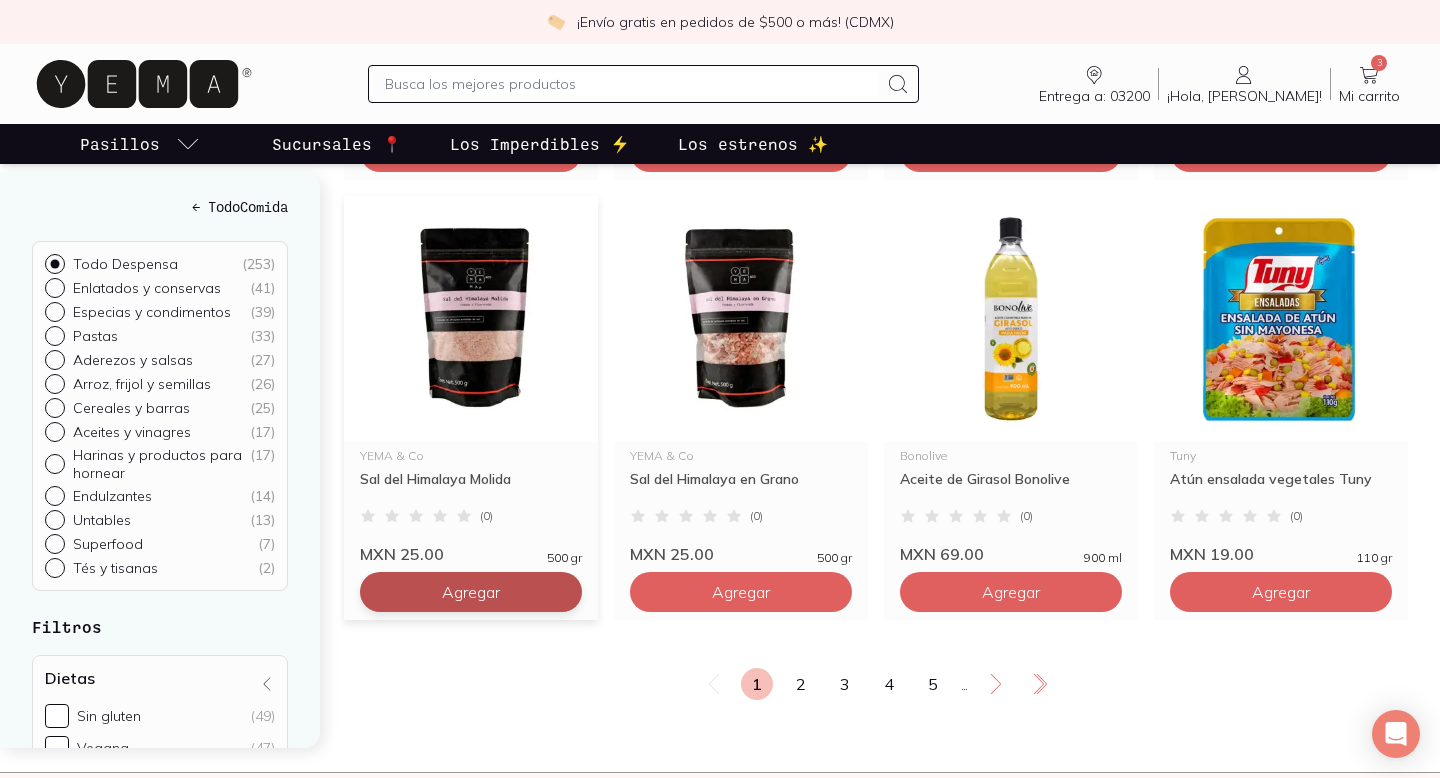 click on "Agregar" at bounding box center (471, -2488) 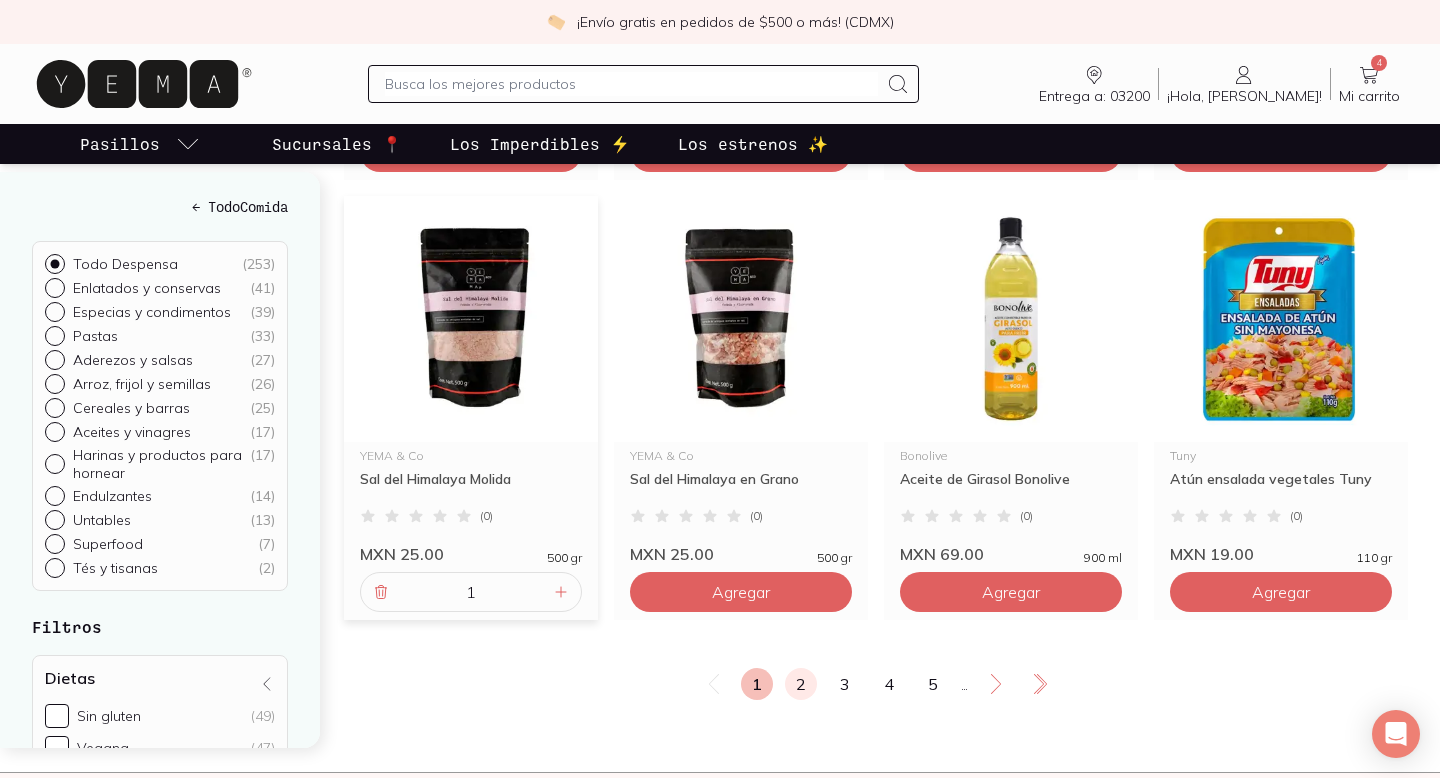 click on "2" at bounding box center (801, 684) 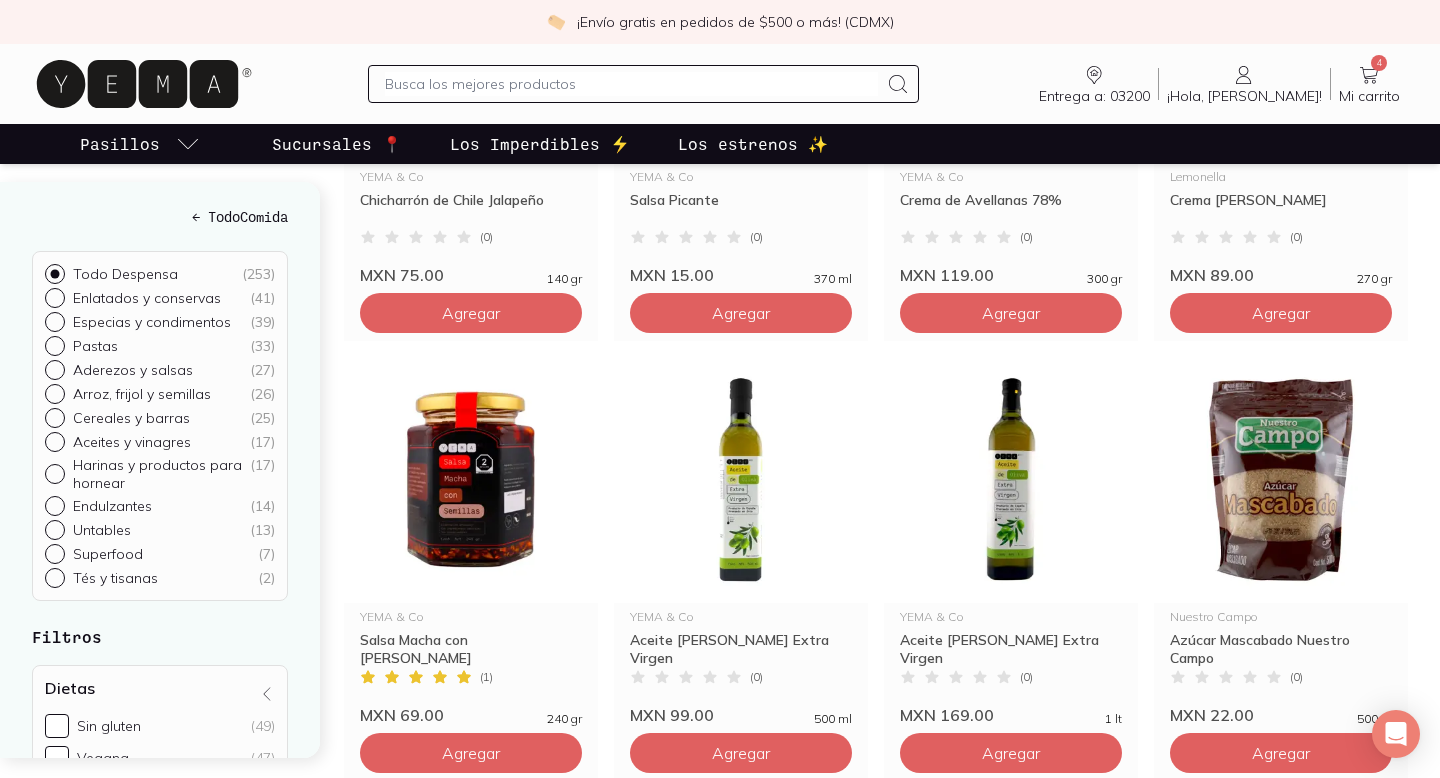 scroll, scrollTop: 1839, scrollLeft: 0, axis: vertical 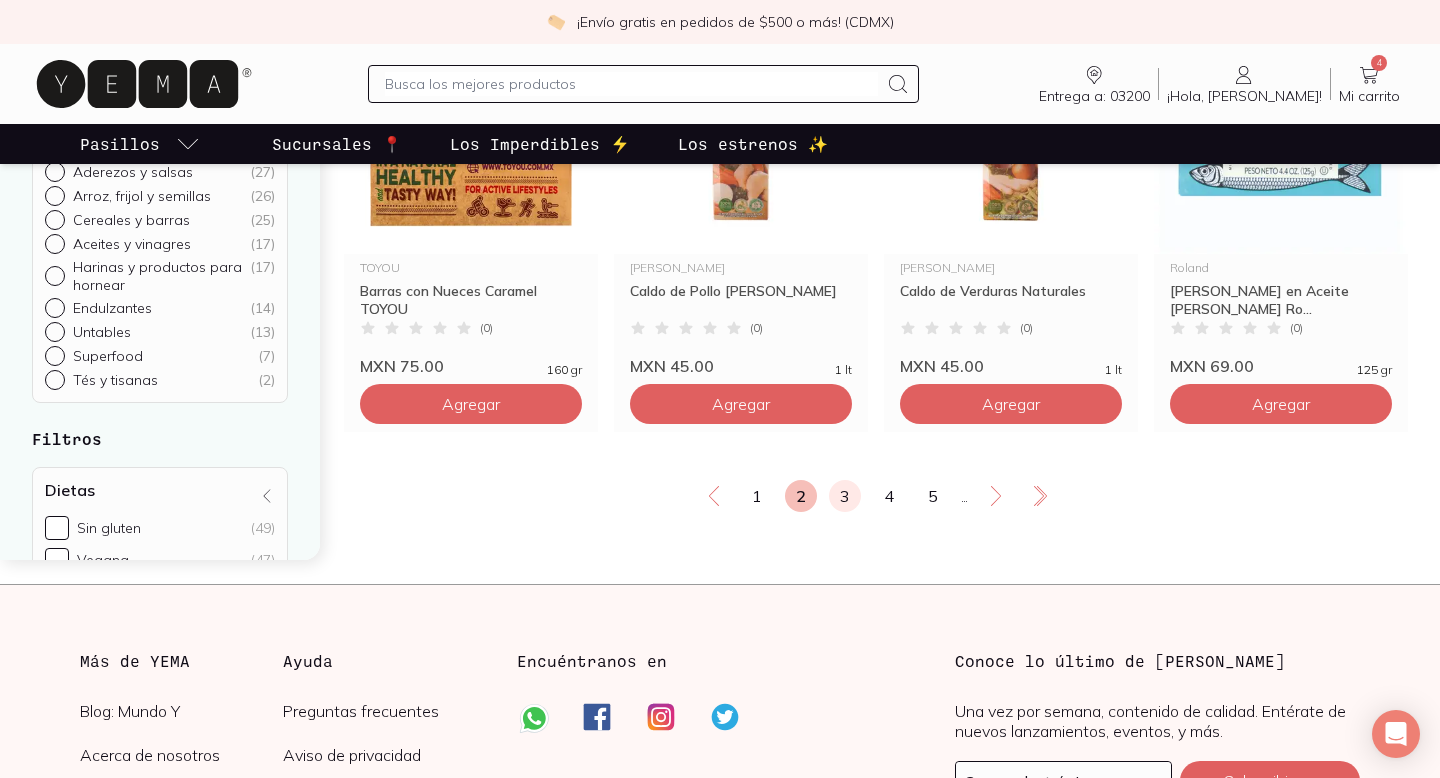 click on "3" at bounding box center (845, 496) 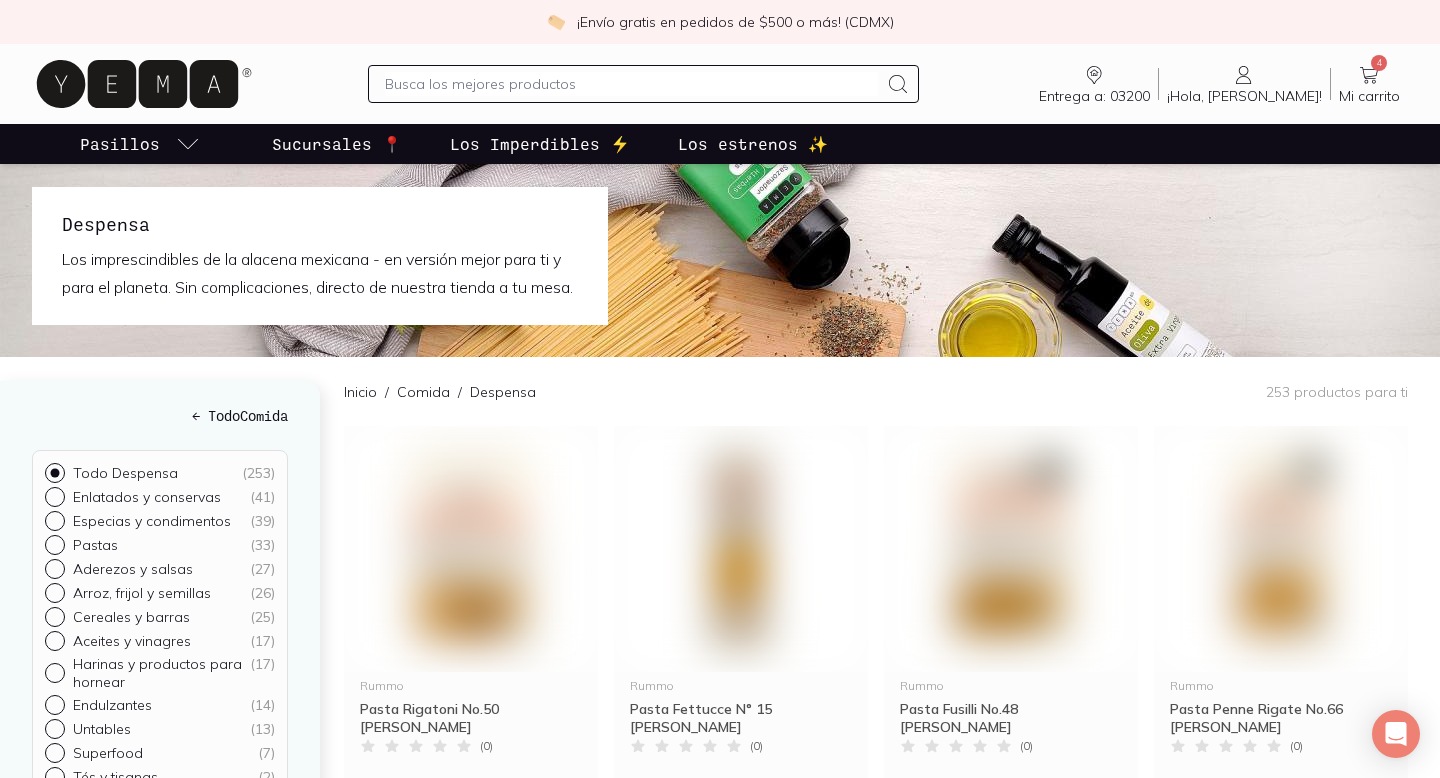 scroll, scrollTop: 0, scrollLeft: 0, axis: both 